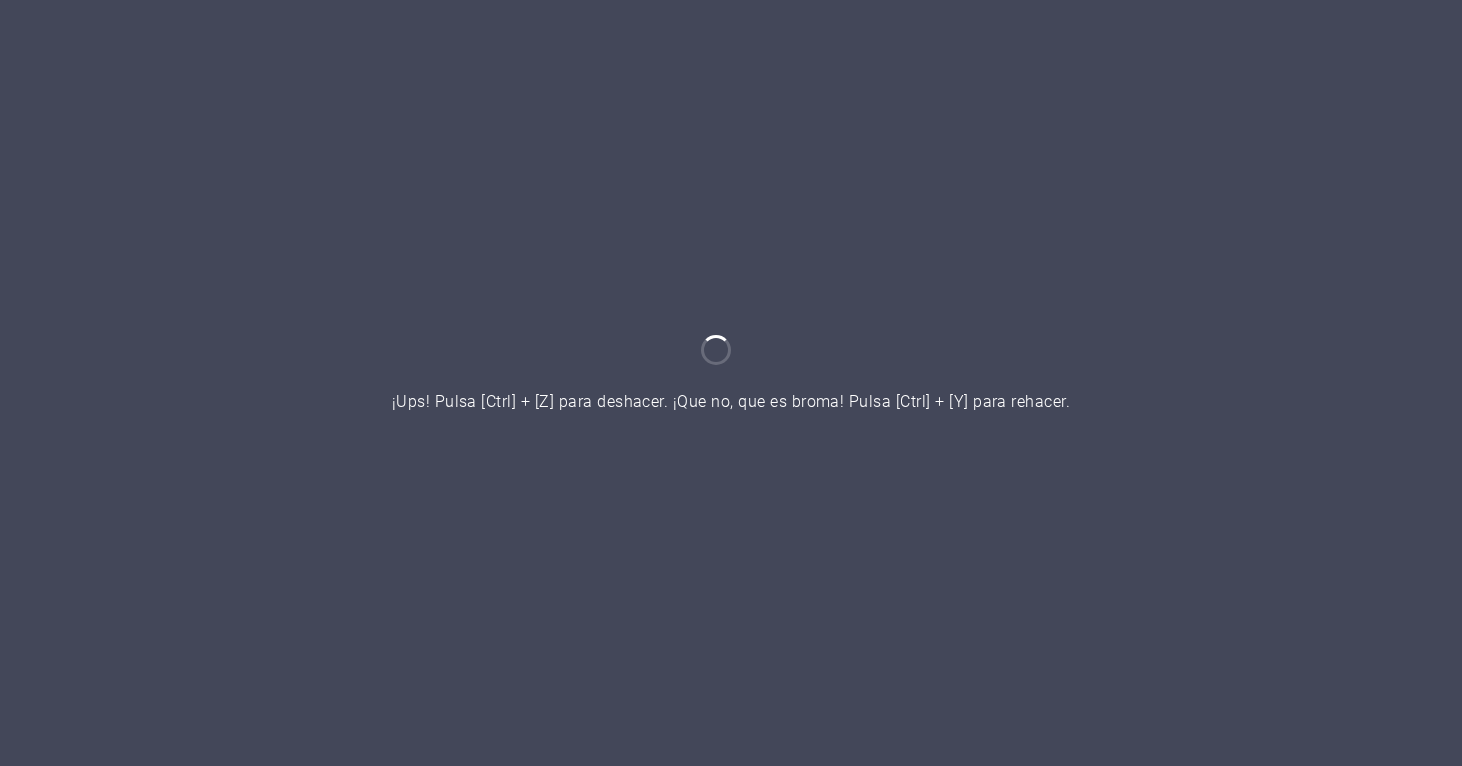 scroll, scrollTop: 0, scrollLeft: 0, axis: both 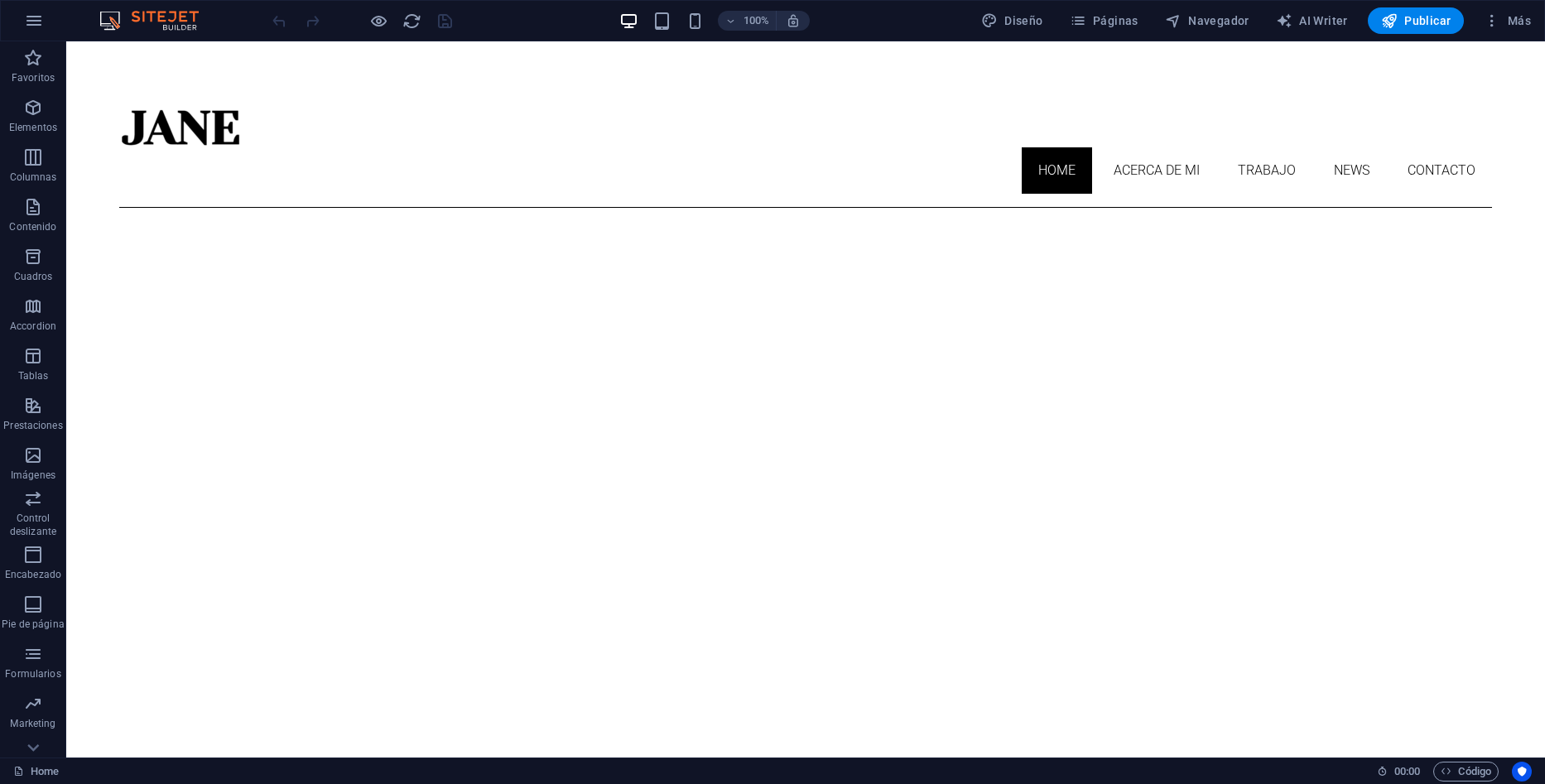 click on "Skip to main content
Home Acerca de mi Trabajo News Contacto Suelta el contenido aquí o  Añadir elementos  Pegar portapapeles About Soy Jane, fotógrafa apasionada que ama capturar momentos únicos. Además de la fotografía, disfruto explorar nuevas experiencias artísticas y compartir historias a través de mi lente. La creatividad me impulsa en cada proyecto. see more Work Descubre el mundo a través de mi lente. Cada imagen captura una historia única, mostrando la belleza de lo cotidiano. Únete a este viaje visual y siente la emoción en cada foto. Capturo momentos que cuentan, creando recuerdos inolvidables. ¡Explora y comparte la pasión por la fotografía! see more Blog Explora un blog cautivador que narra las aventuras y experiencias únicas de una fotógrafa, donde la creatividad y el descubrimiento se fusionan en cada imagen, capturando momentos inolvidables. see more Phone +095791068 Social Facebook Instagram Twitter Contact Jane@gmail.com" at bounding box center [806, 1865] 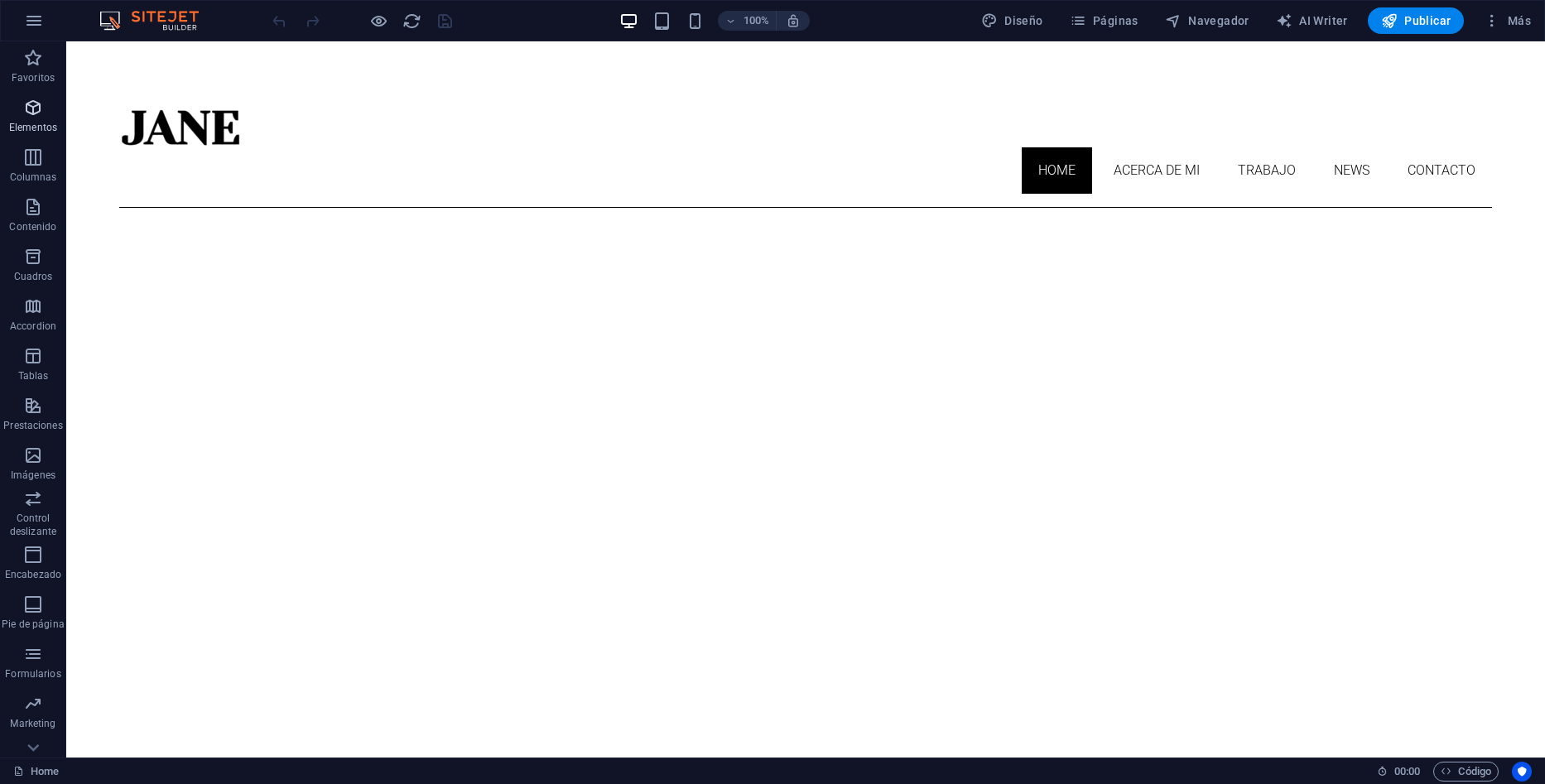 click at bounding box center (33, 108) 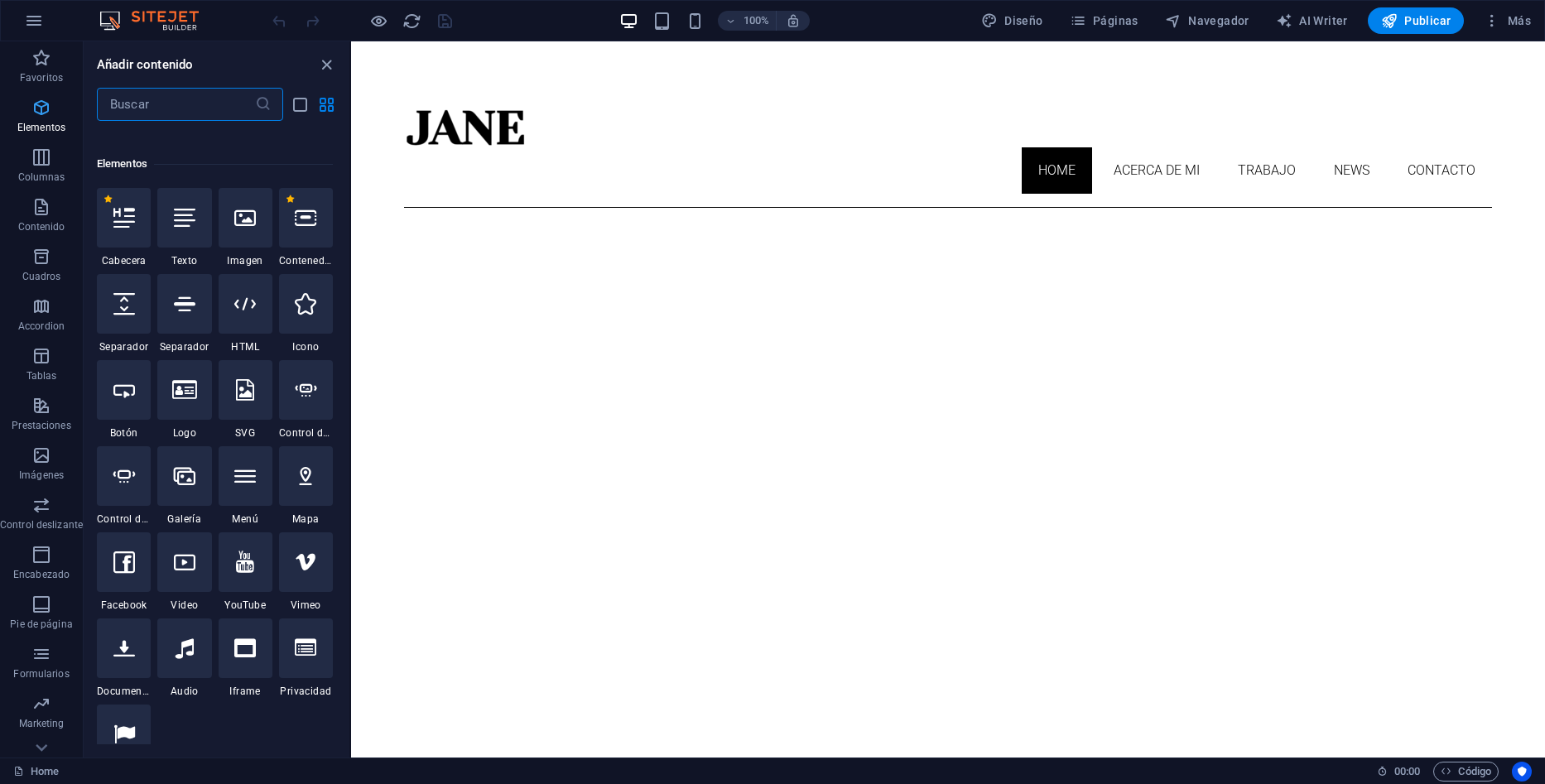 scroll, scrollTop: 312, scrollLeft: 0, axis: vertical 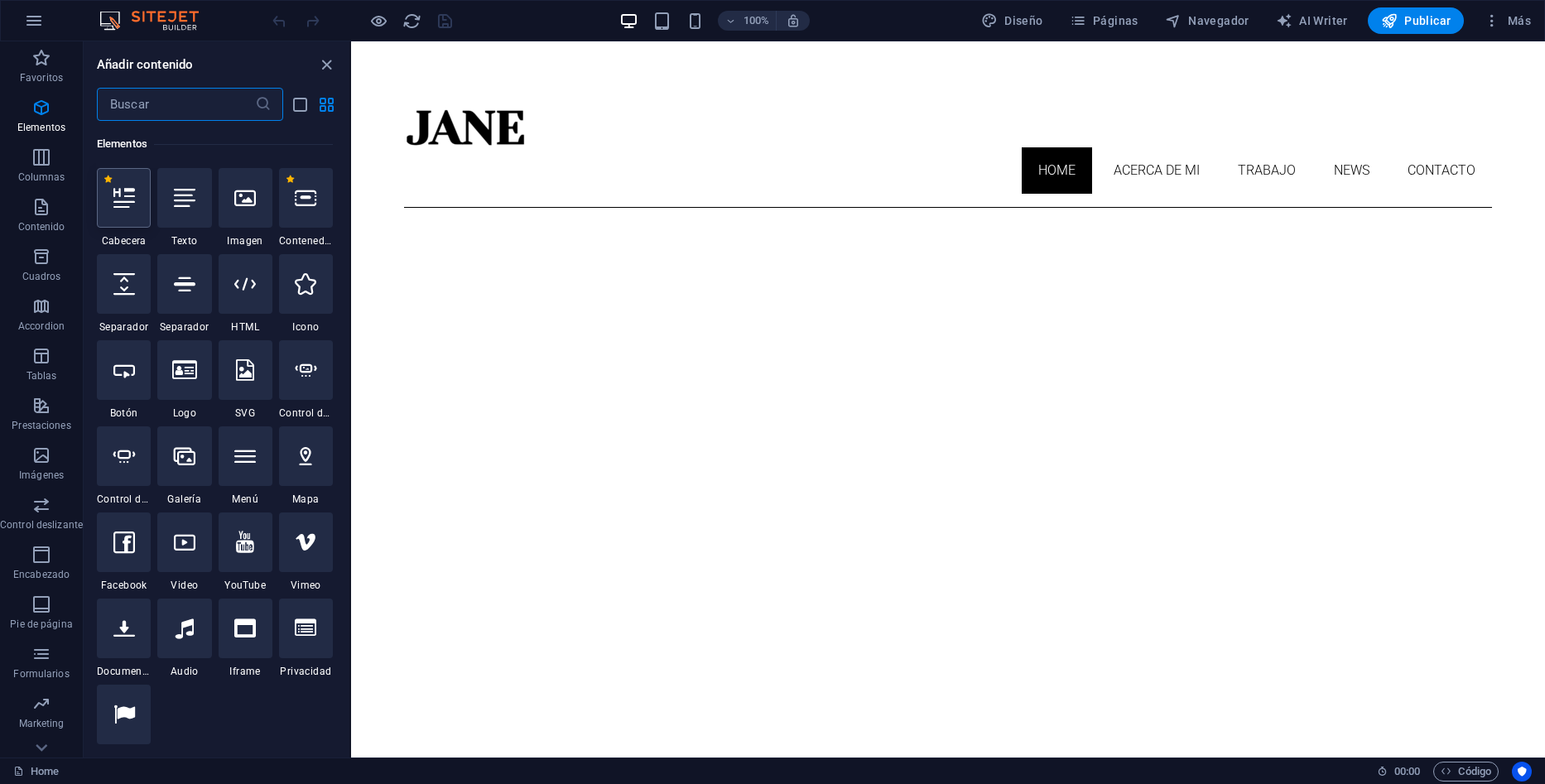 click at bounding box center [123, 198] 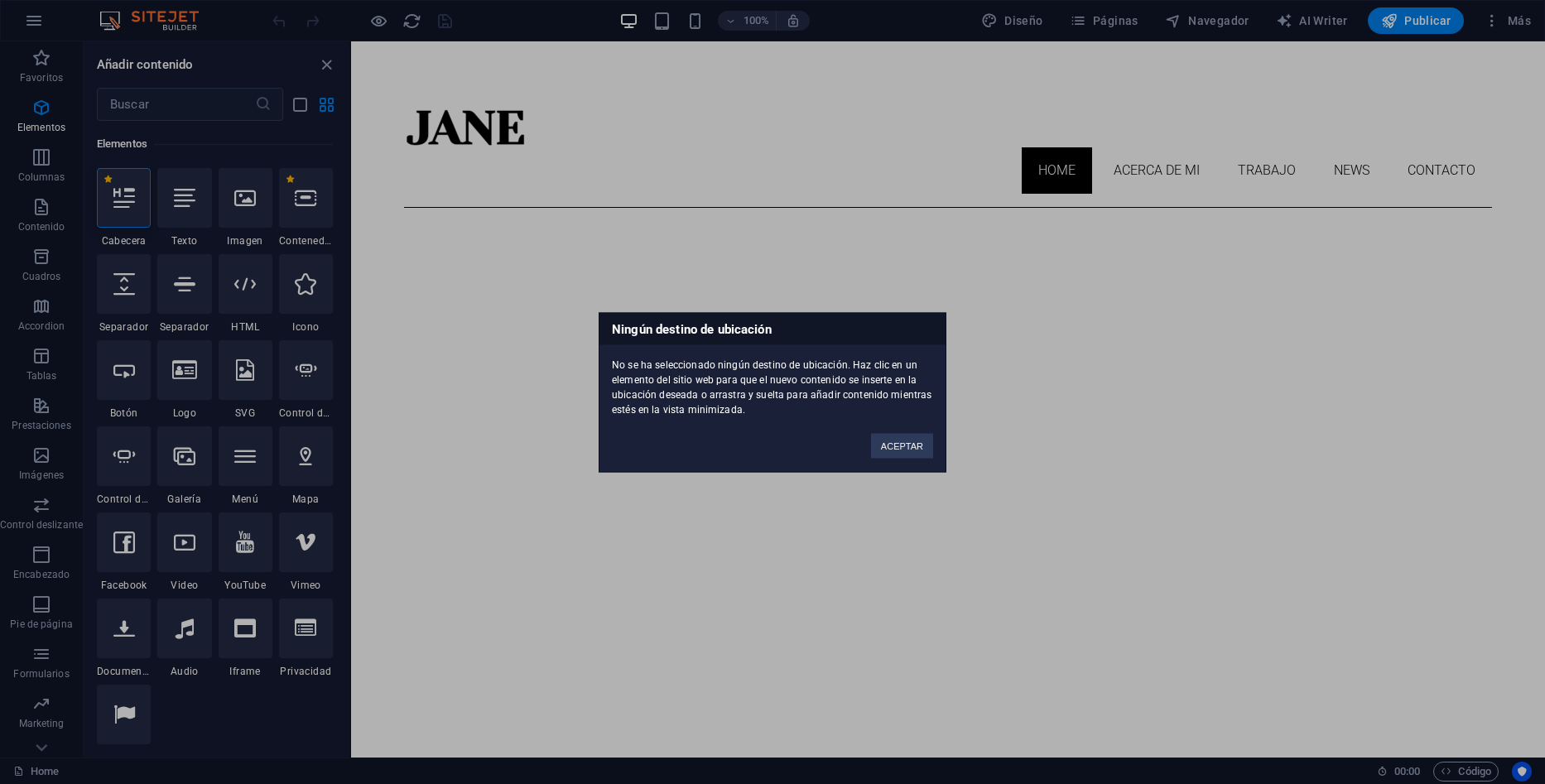 click on "Ningún destino de ubicación No se ha seleccionado ningún destino de ubicación. Haz clic en un elemento del sitio web para que el nuevo contenido se inserte en la ubicación deseada o arrastra y suelta para añadir contenido mientras estés en la vista minimizada. ACEPTAR" at bounding box center (772, 392) 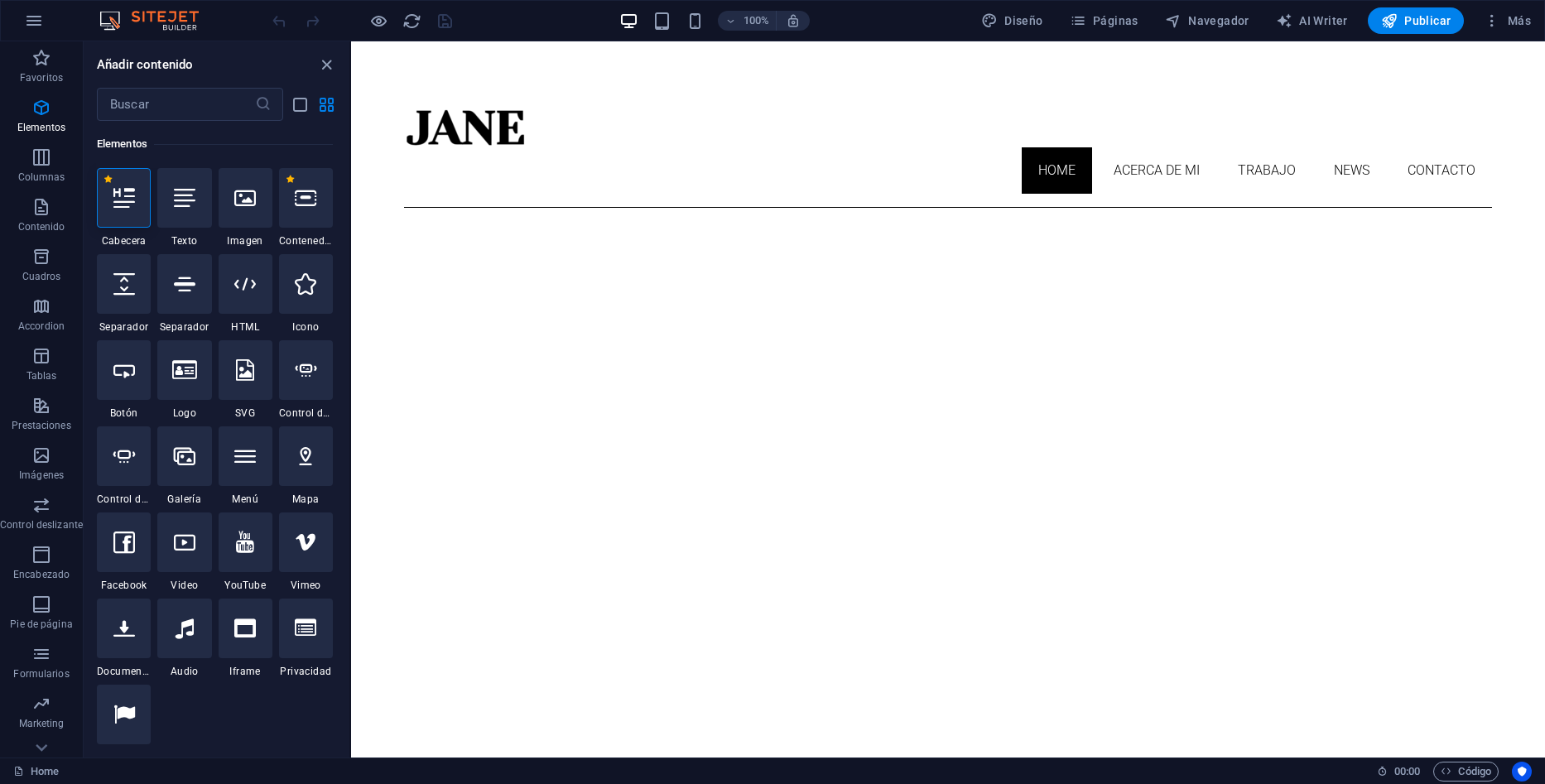 click on "Skip to main content
Home Acerca de mi Trabajo News Contacto Suelta el contenido aquí o  Añadir elementos  Pegar portapapeles About Soy Jane, fotógrafa apasionada que ama capturar momentos únicos. Además de la fotografía, disfruto explorar nuevas experiencias artísticas y compartir historias a través de mi lente. La creatividad me impulsa en cada proyecto. see more Work Descubre el mundo a través de mi lente. Cada imagen captura una historia única, mostrando la belleza de lo cotidiano. Únete a este viaje visual y siente la emoción en cada foto. Capturo momentos que cuentan, creando recuerdos inolvidables. ¡Explora y comparte la pasión por la fotografía! see more Blog Explora un blog cautivador que narra las aventuras y experiencias únicas de una fotógrafa, donde la creatividad y el descubrimiento se fusionan en cada imagen, capturando momentos inolvidables. see more Phone +095791068 Social Facebook Instagram Twitter Contact Jane@gmail.com" at bounding box center [948, 1865] 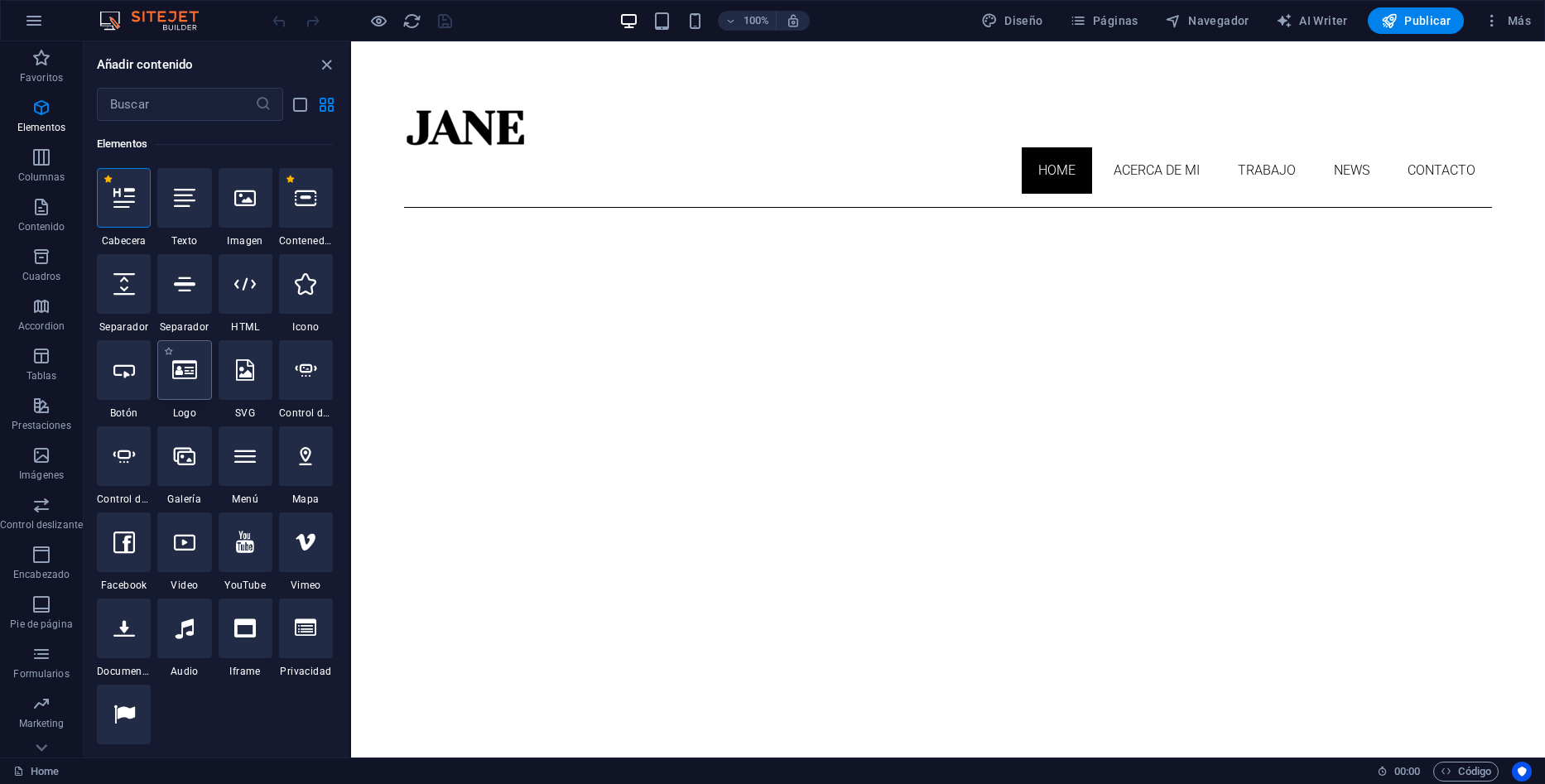 click at bounding box center [184, 370] 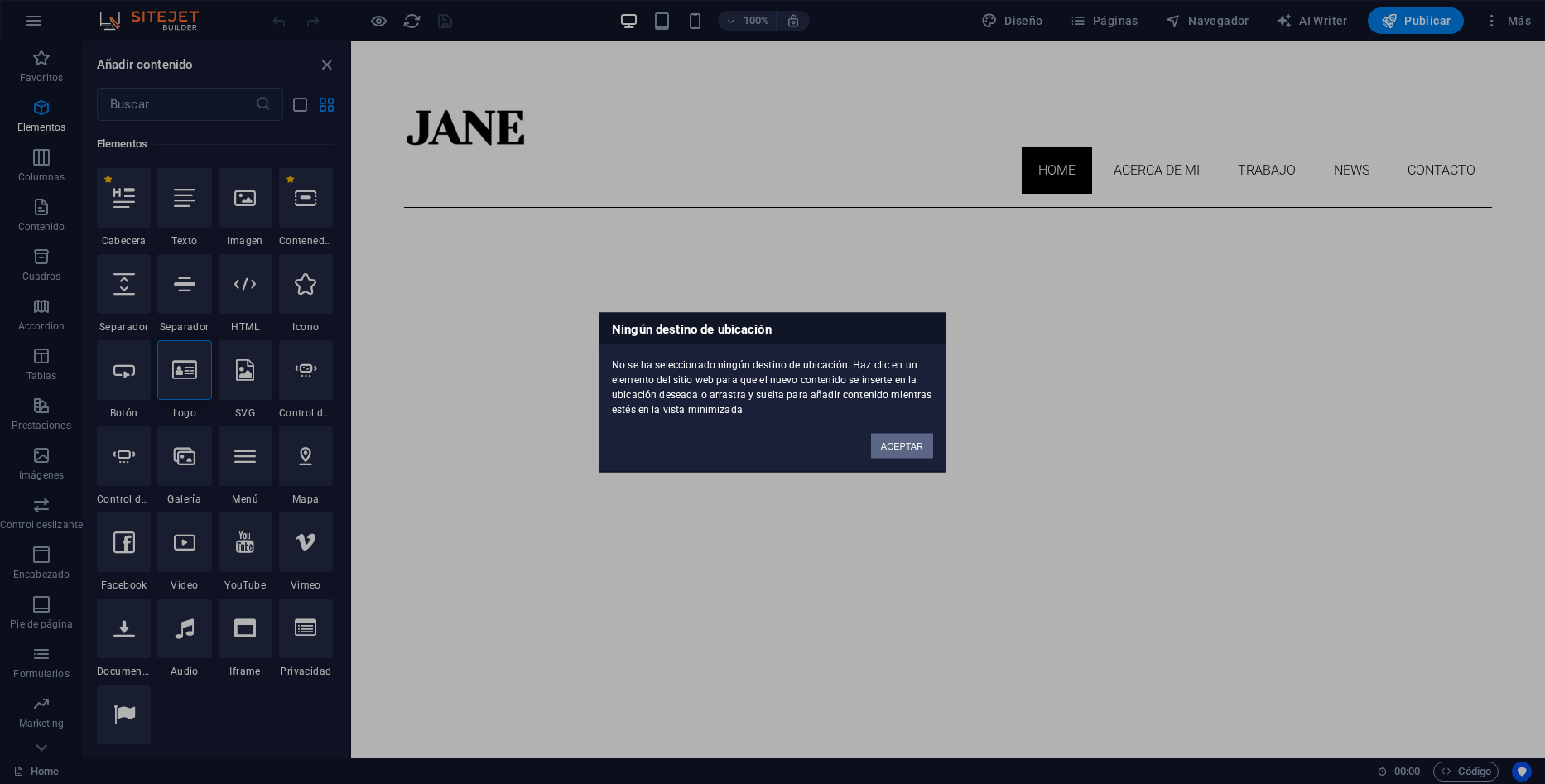 click on "ACEPTAR" at bounding box center (902, 445) 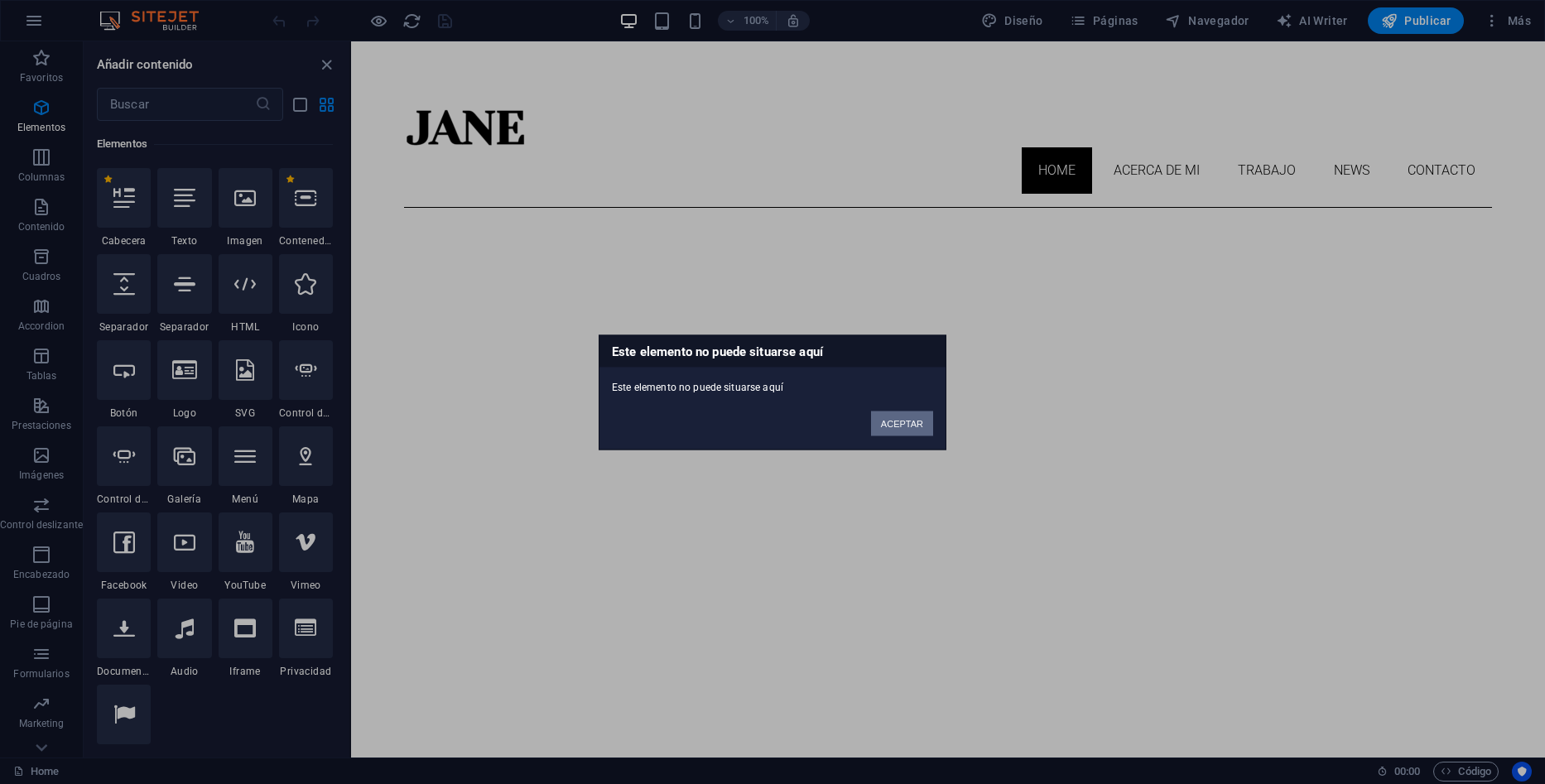 click on "ACEPTAR" at bounding box center [902, 423] 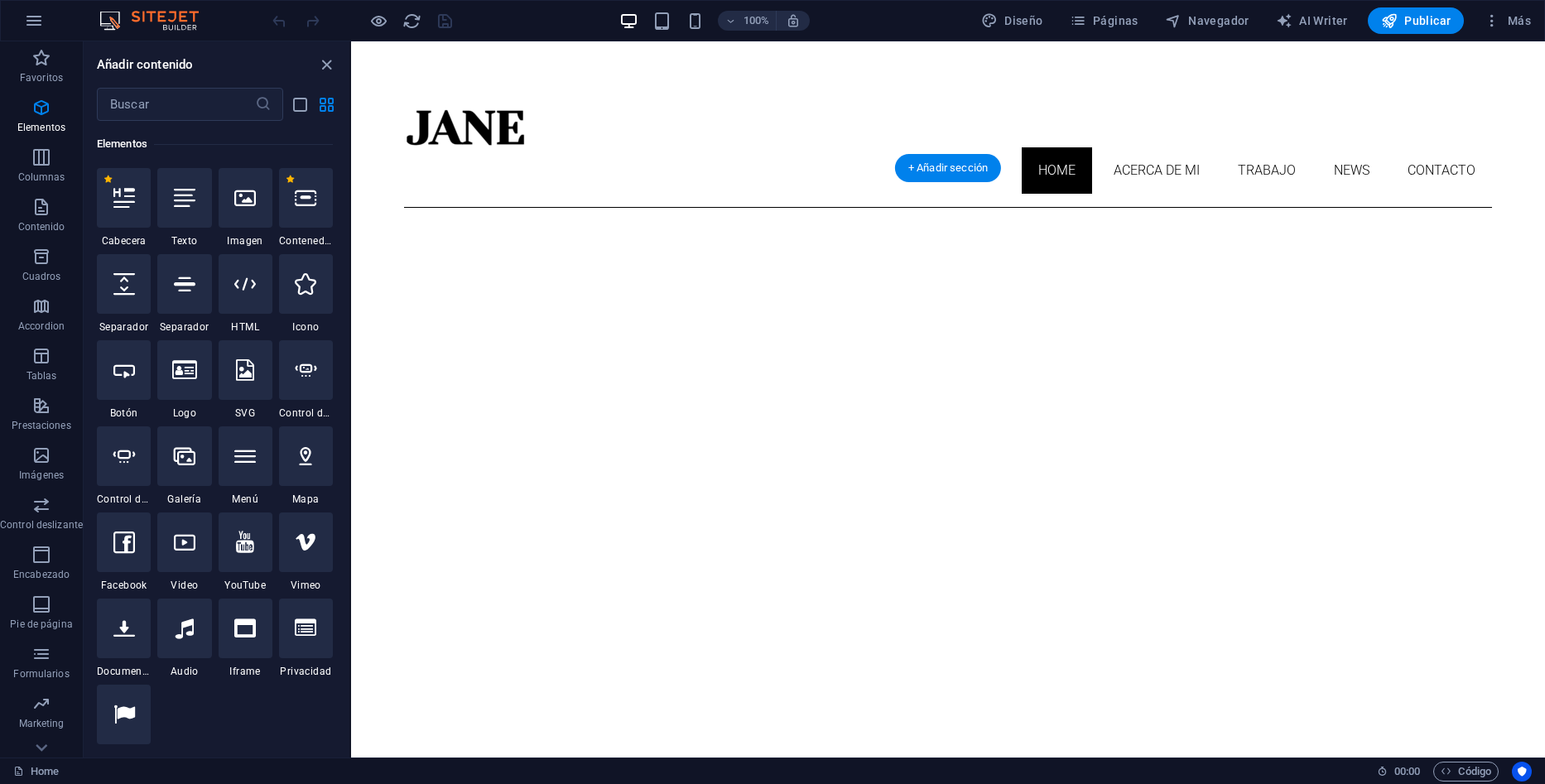 click at bounding box center [-134, 208] 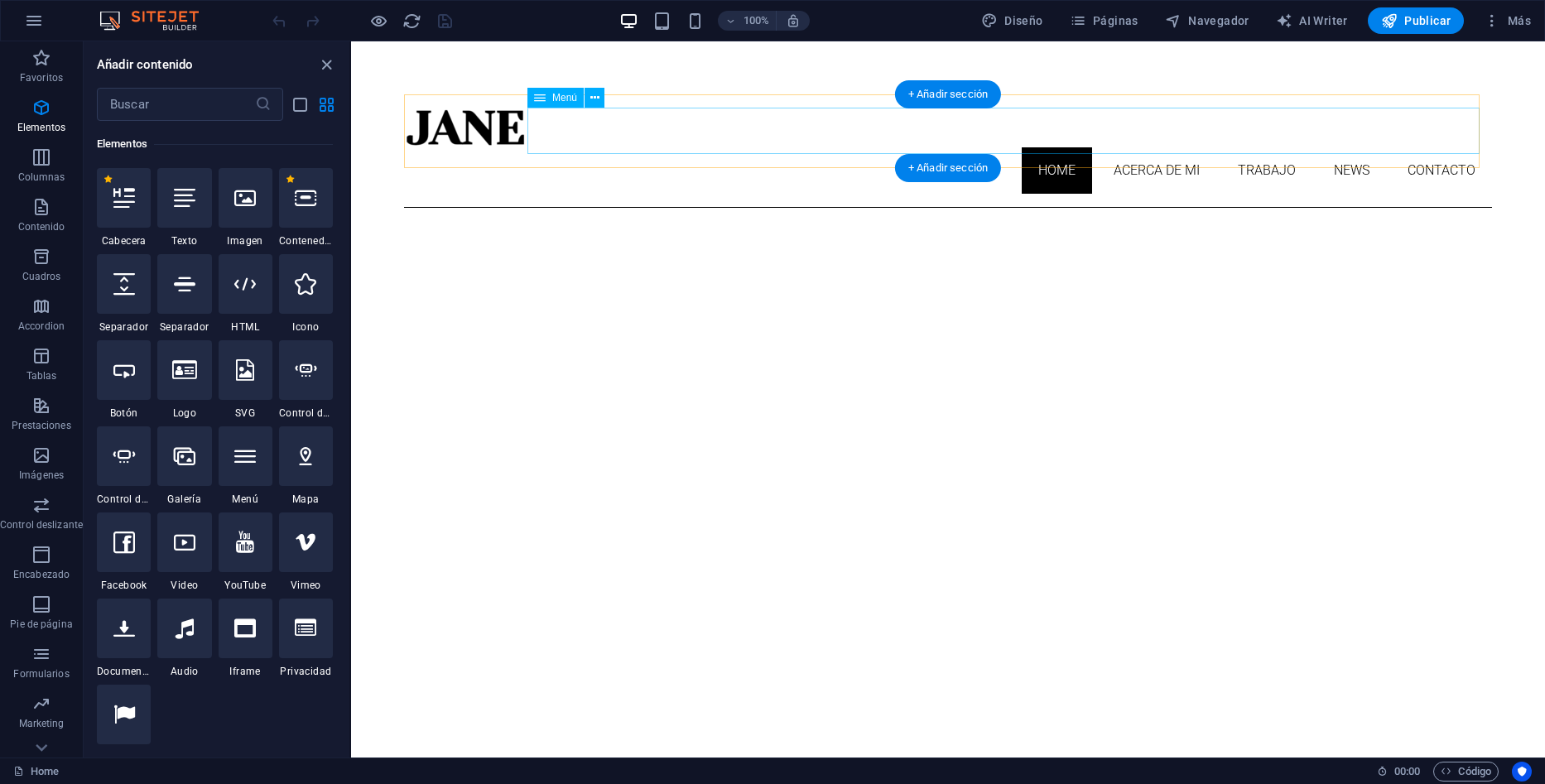 click on "Home Acerca de mi Trabajo News Contacto" at bounding box center [948, 171] 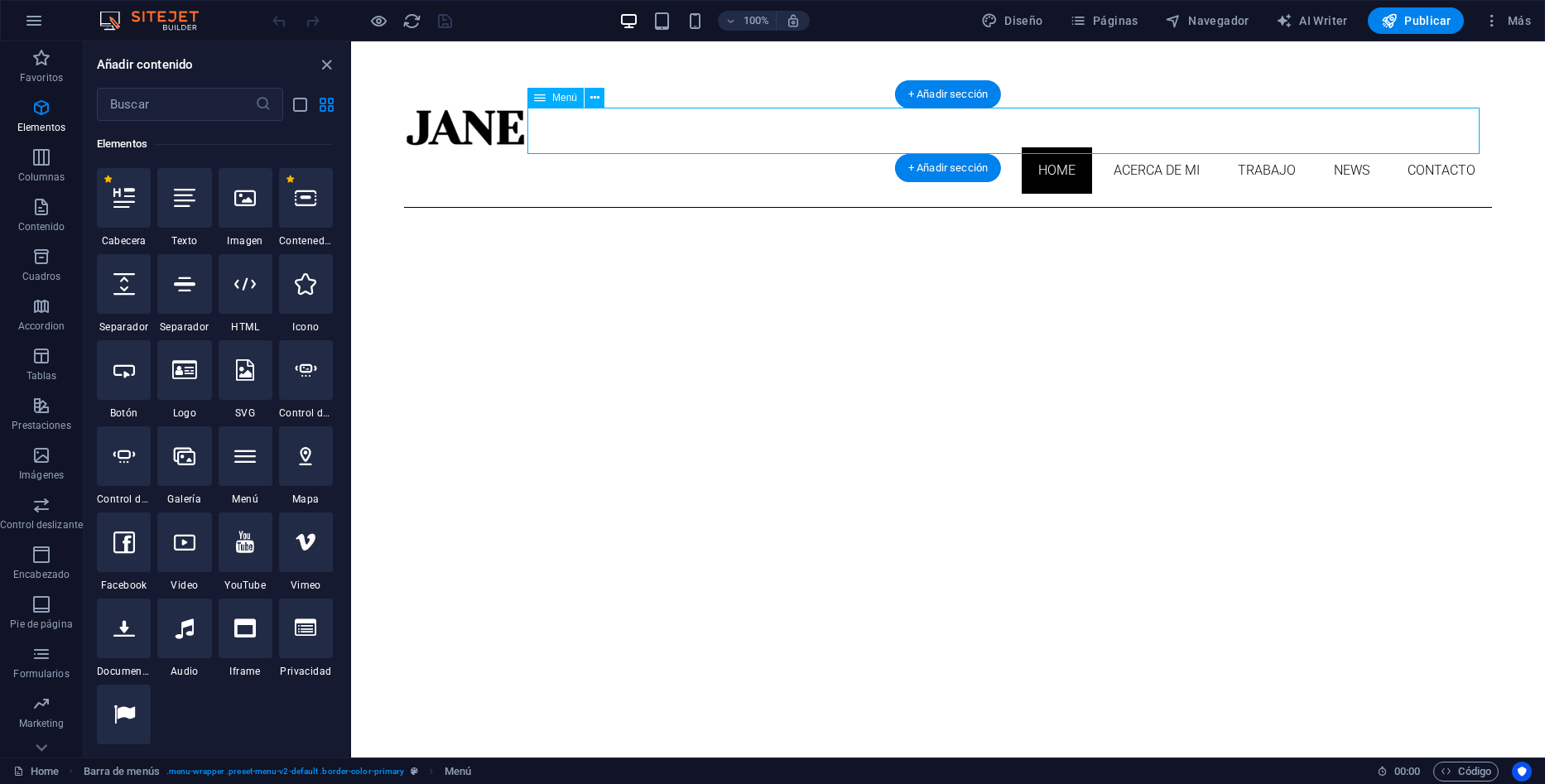 click on "Home Acerca de mi Trabajo News Contacto" at bounding box center [948, 171] 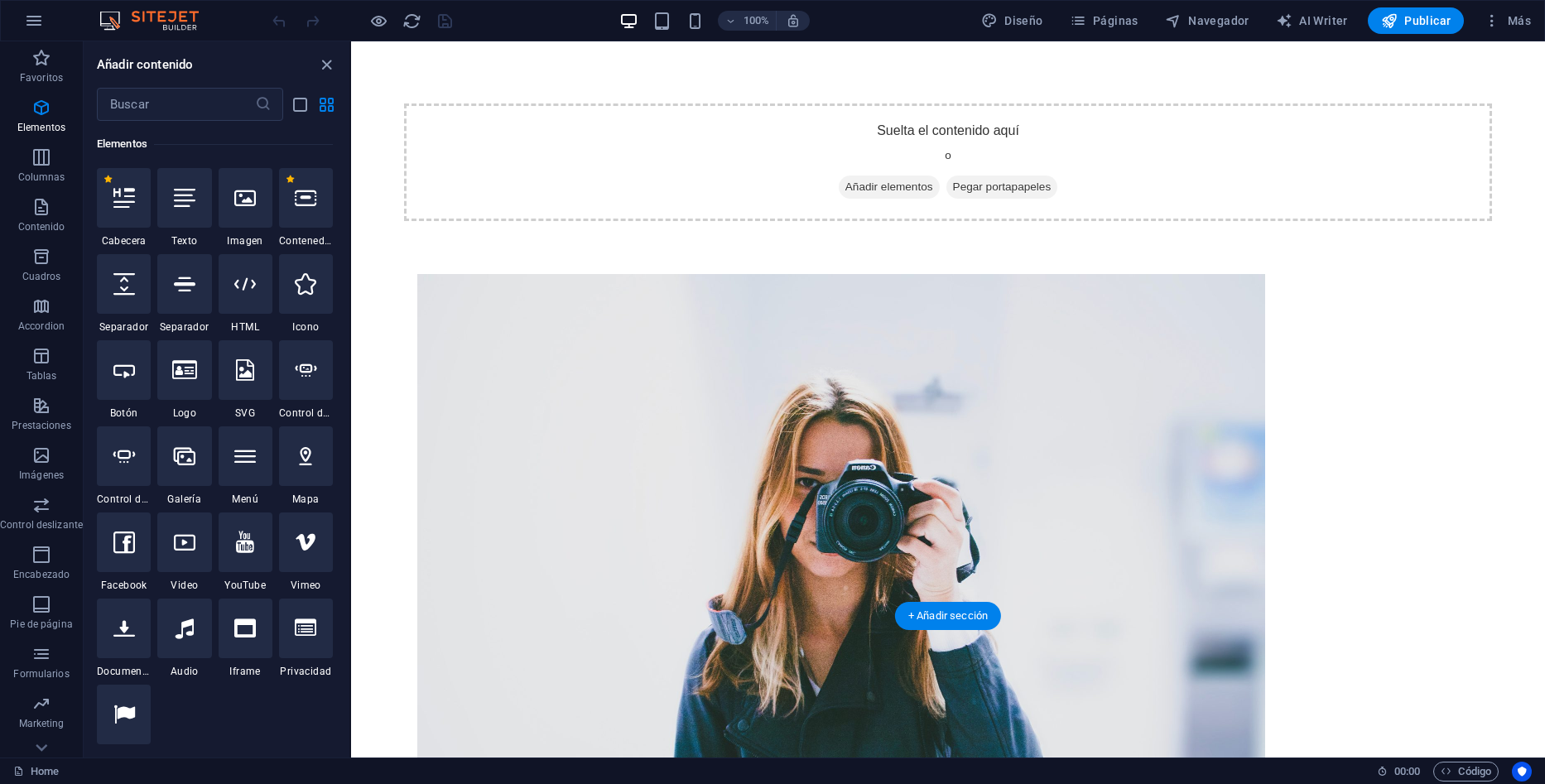 scroll, scrollTop: 859, scrollLeft: 0, axis: vertical 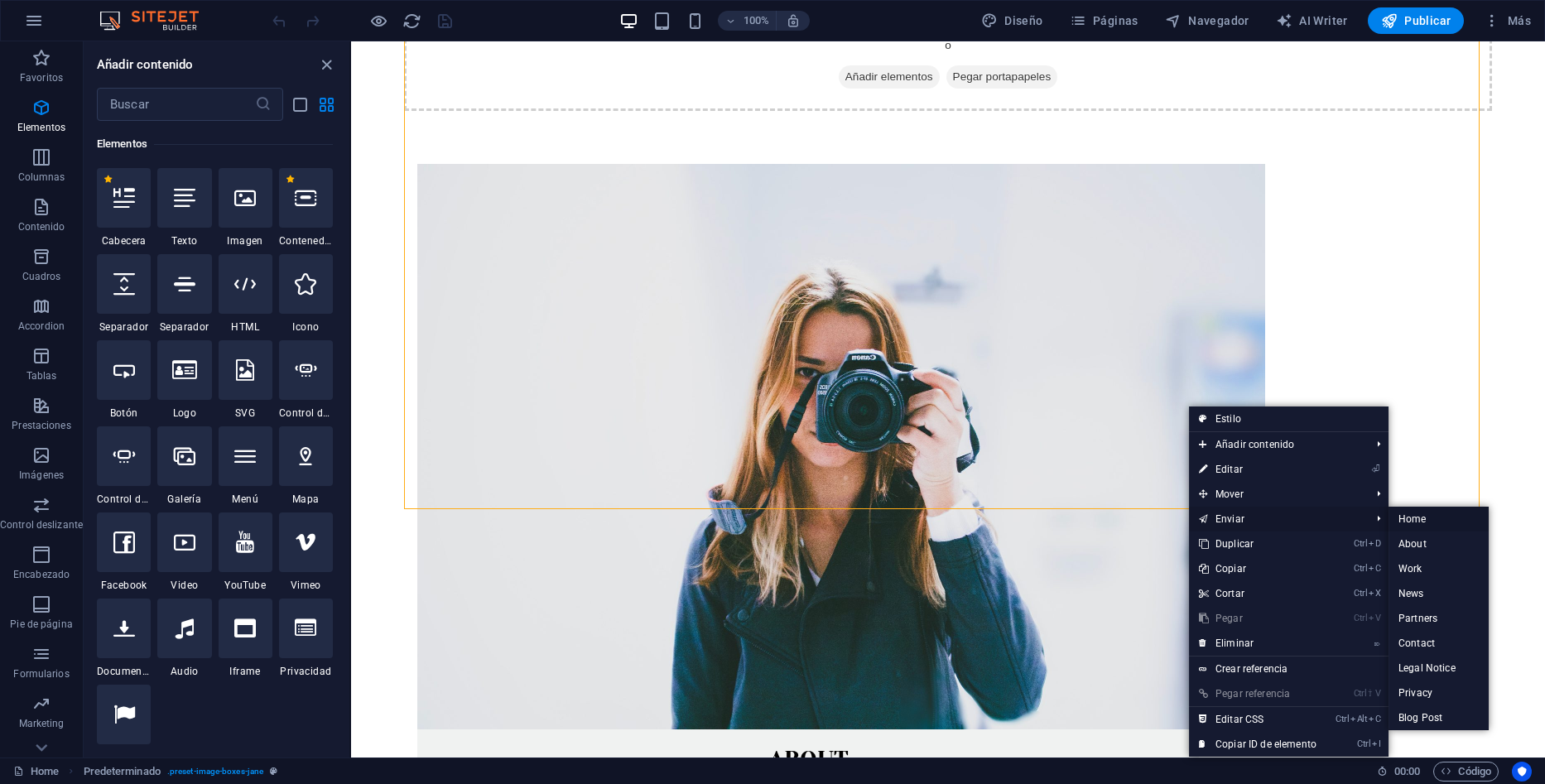click on "Home" at bounding box center (1438, 519) 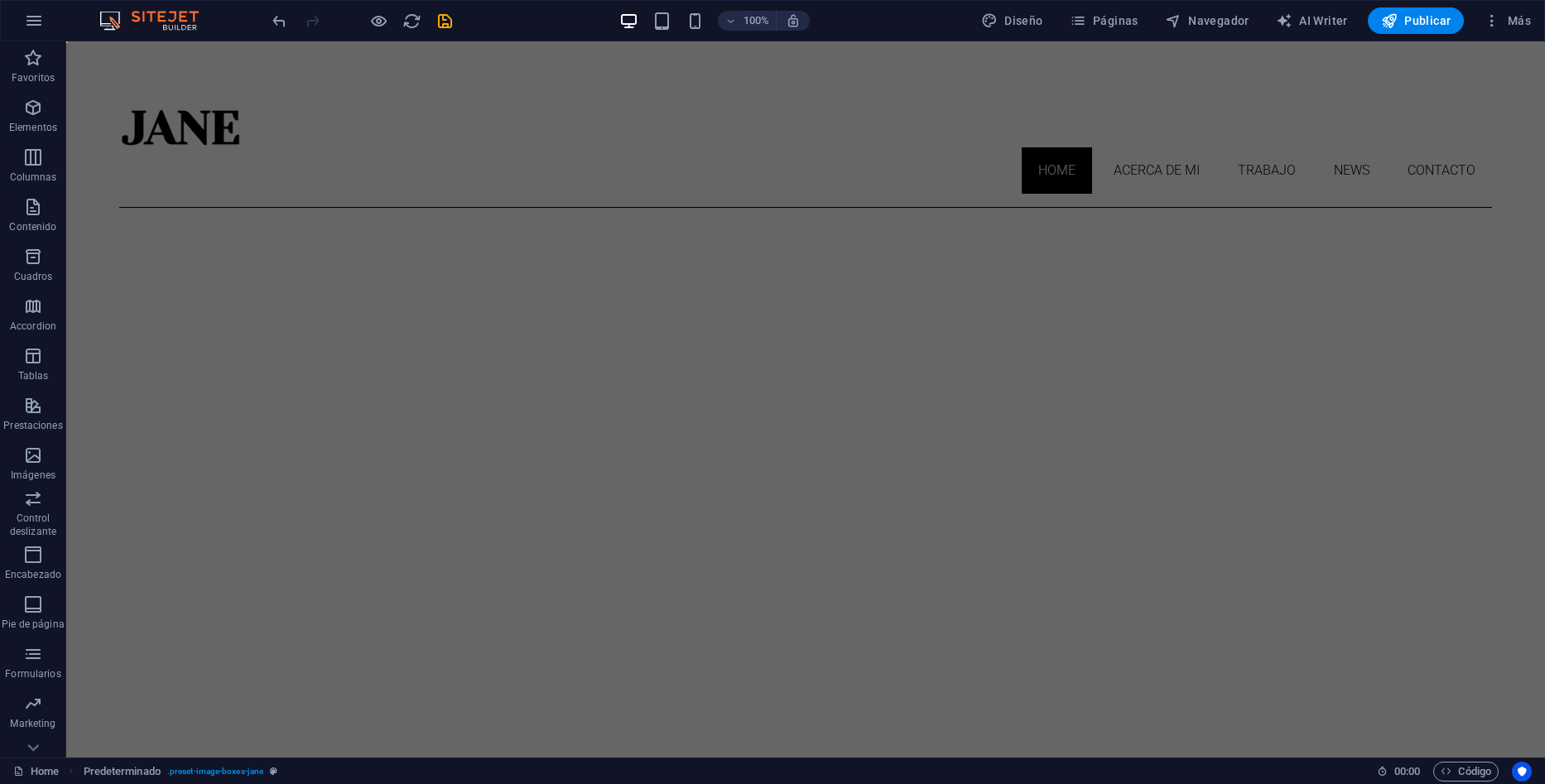 scroll, scrollTop: 304, scrollLeft: 0, axis: vertical 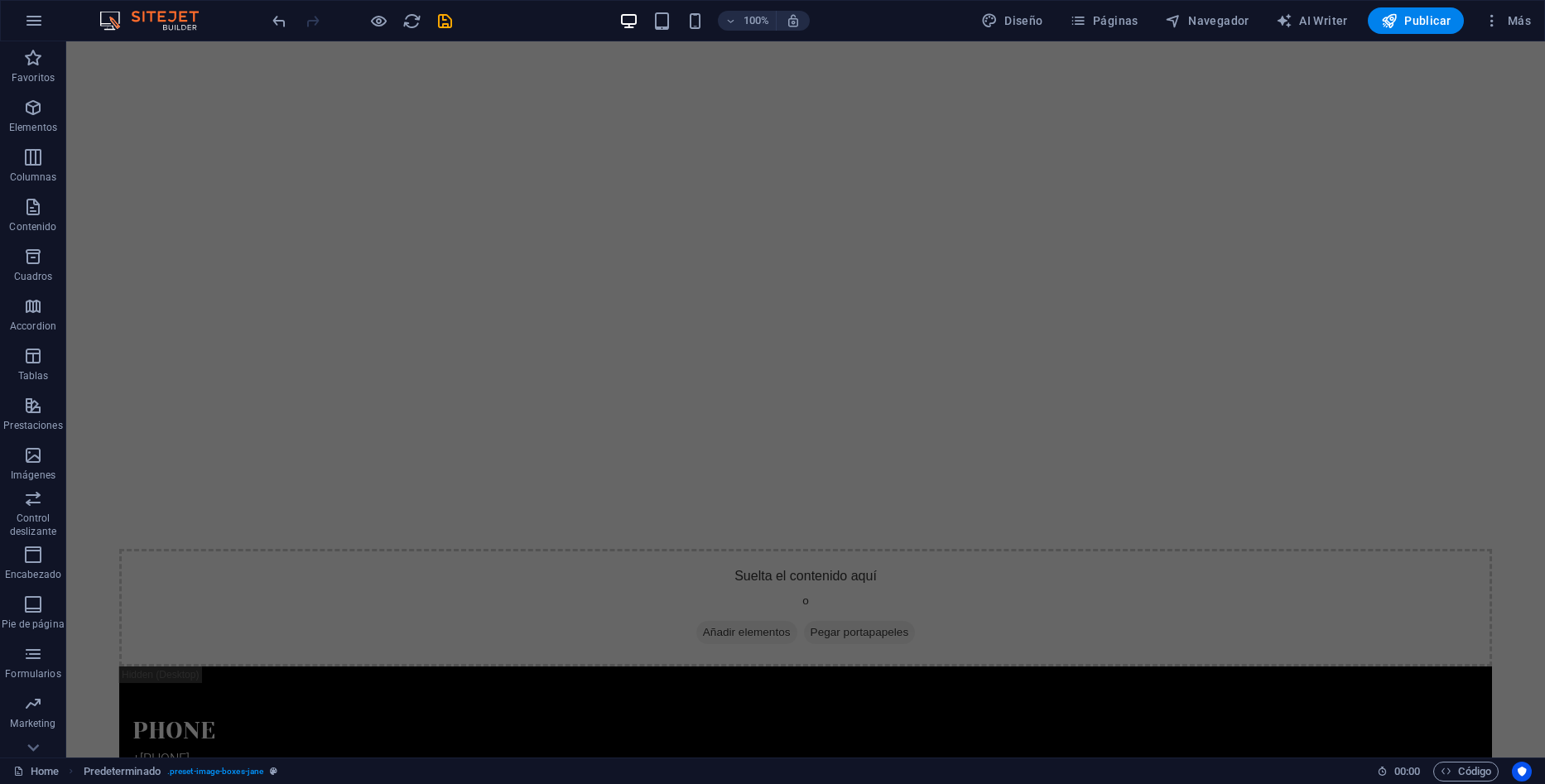 drag, startPoint x: 802, startPoint y: 699, endPoint x: 647, endPoint y: 768, distance: 169.6644 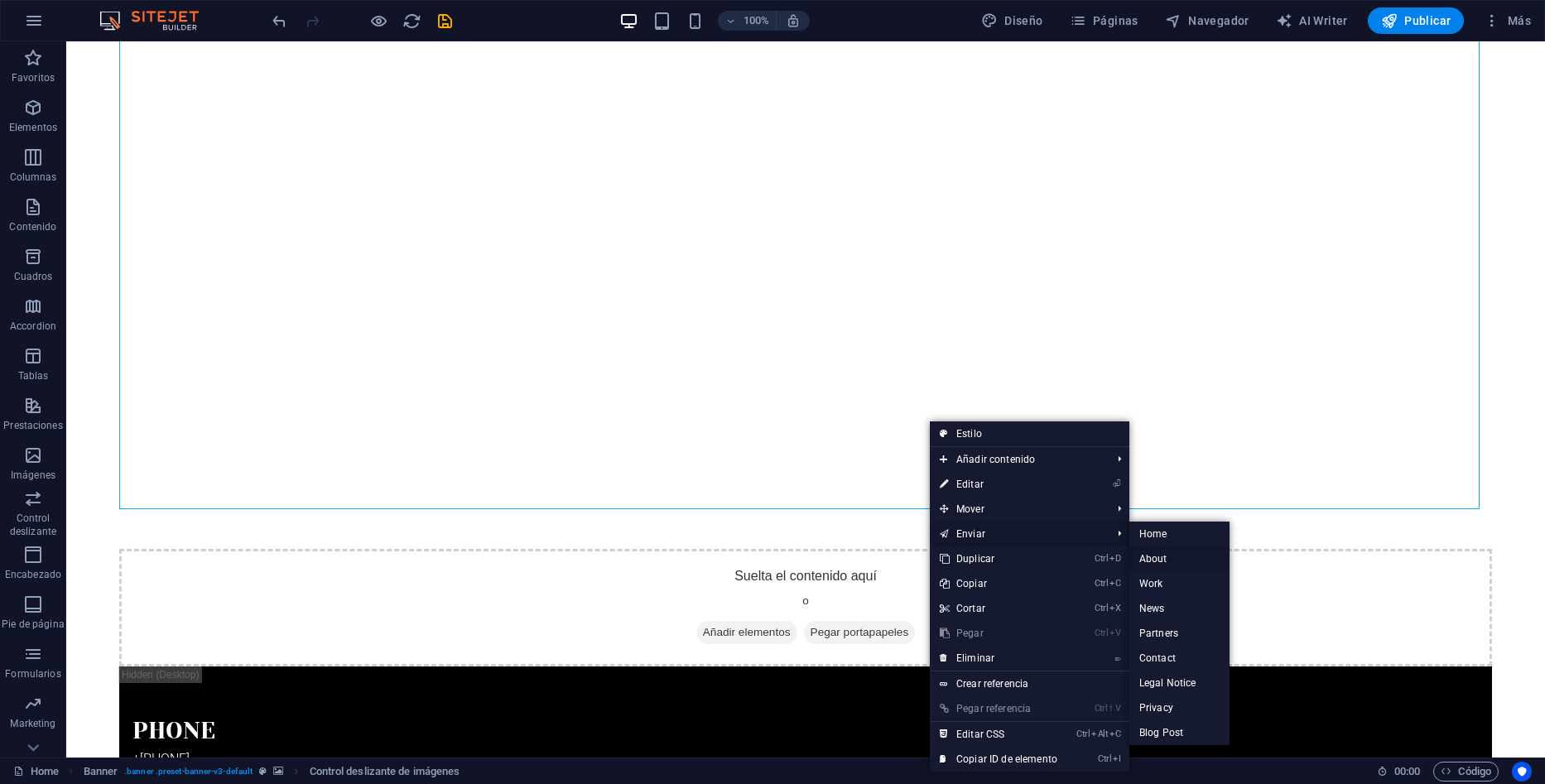 click on "About" at bounding box center [1179, 559] 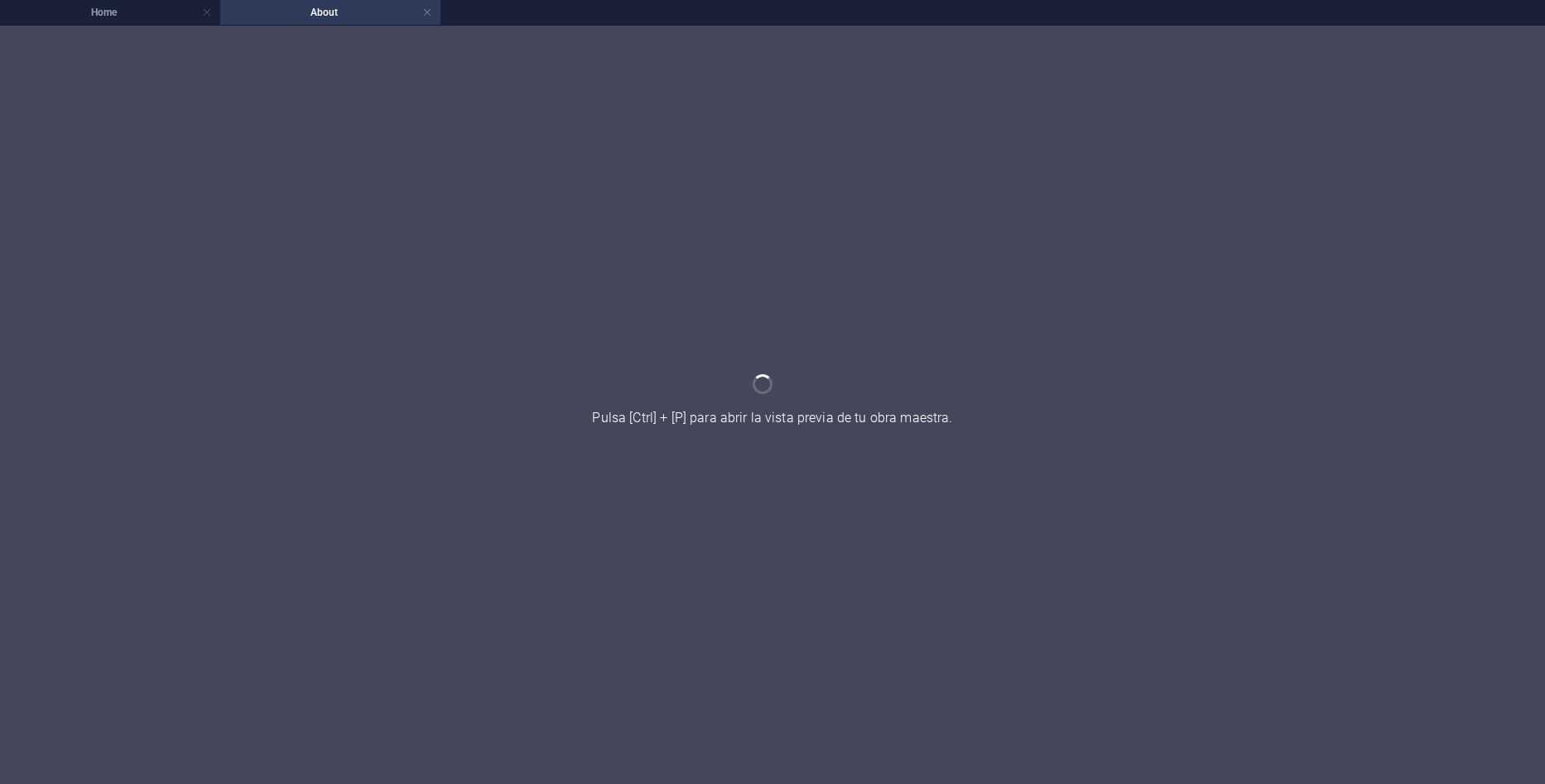 scroll, scrollTop: 0, scrollLeft: 0, axis: both 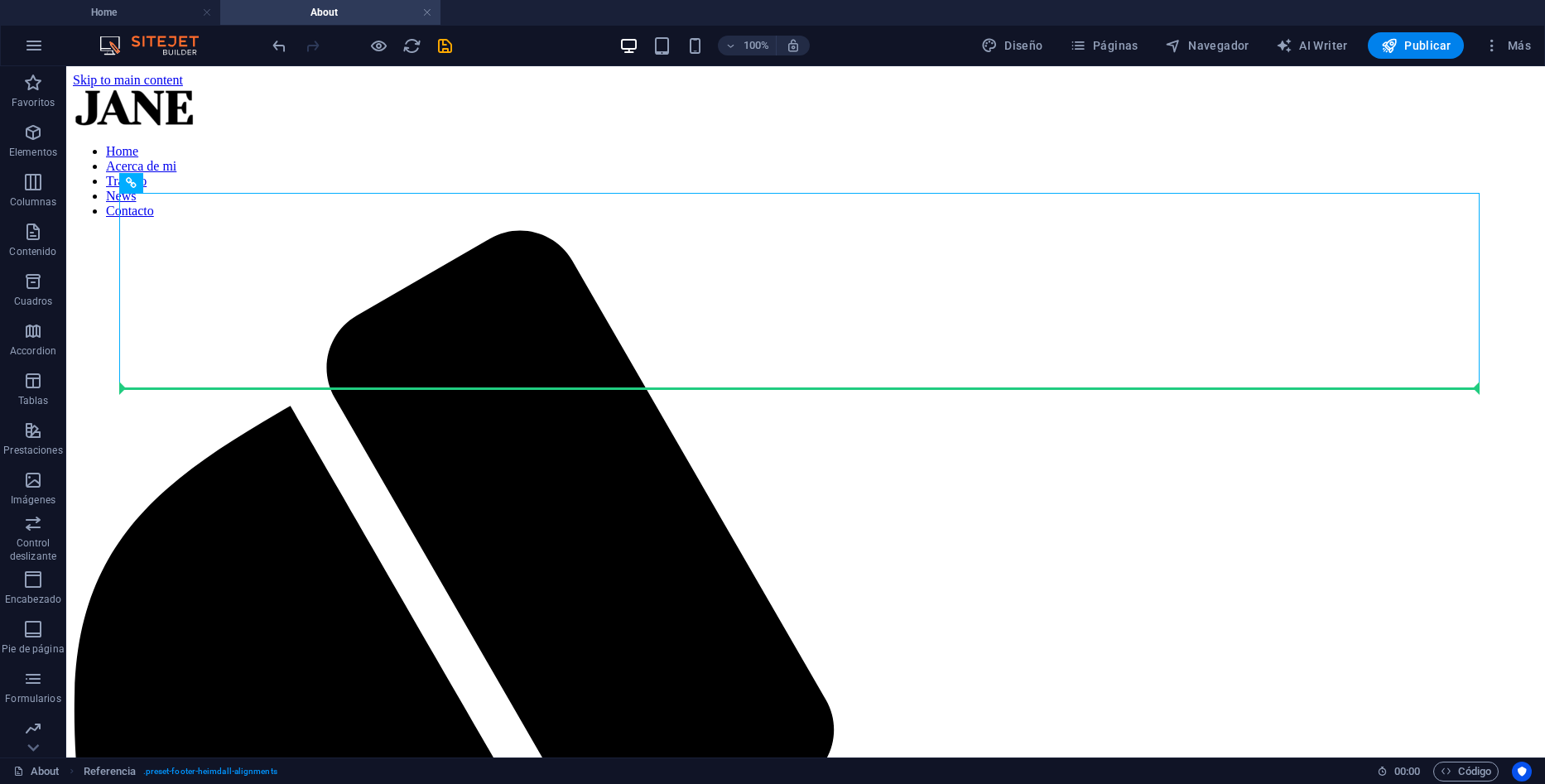 drag, startPoint x: 943, startPoint y: 248, endPoint x: 938, endPoint y: 515, distance: 267.04681 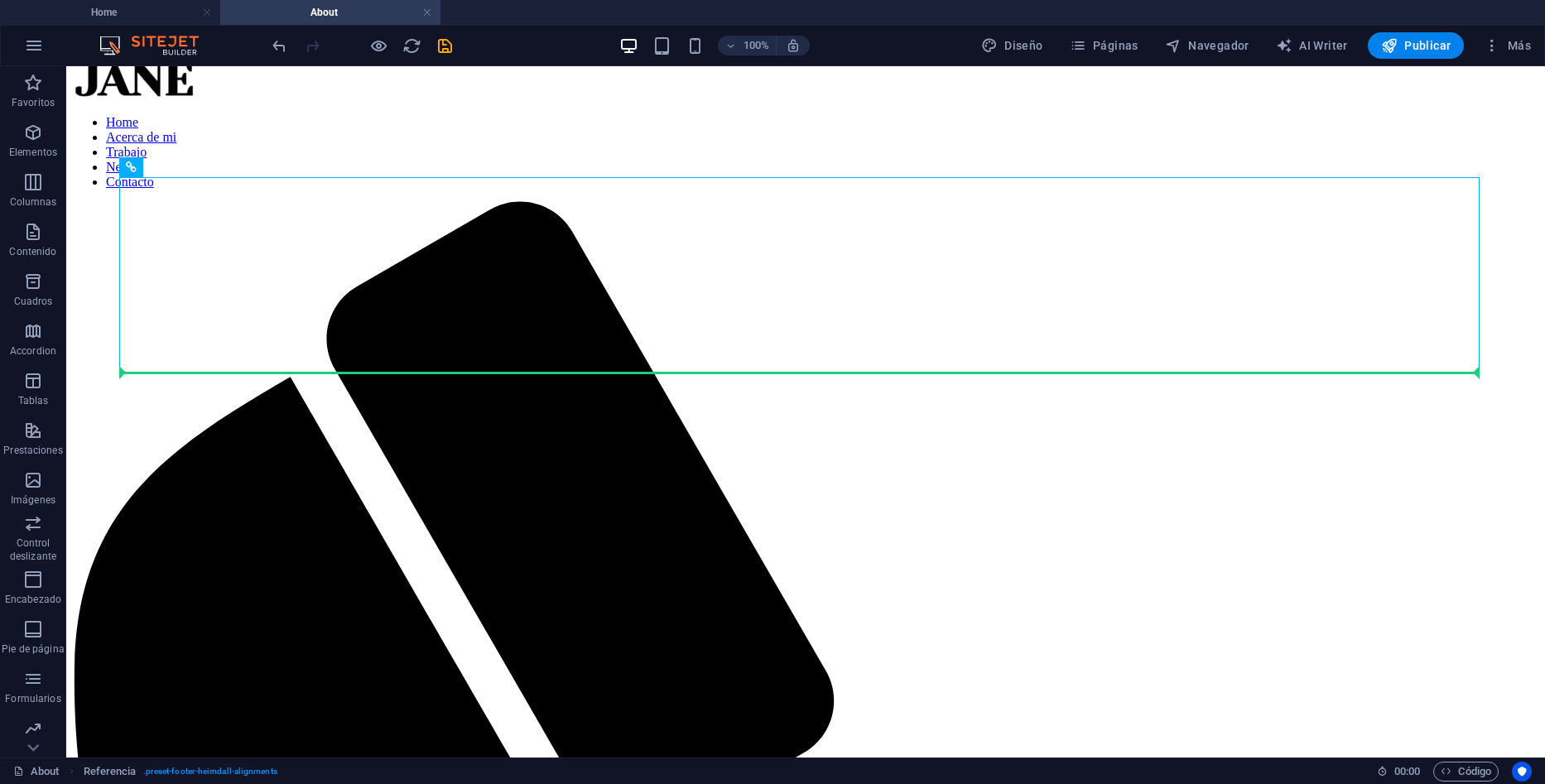 scroll, scrollTop: 127, scrollLeft: 0, axis: vertical 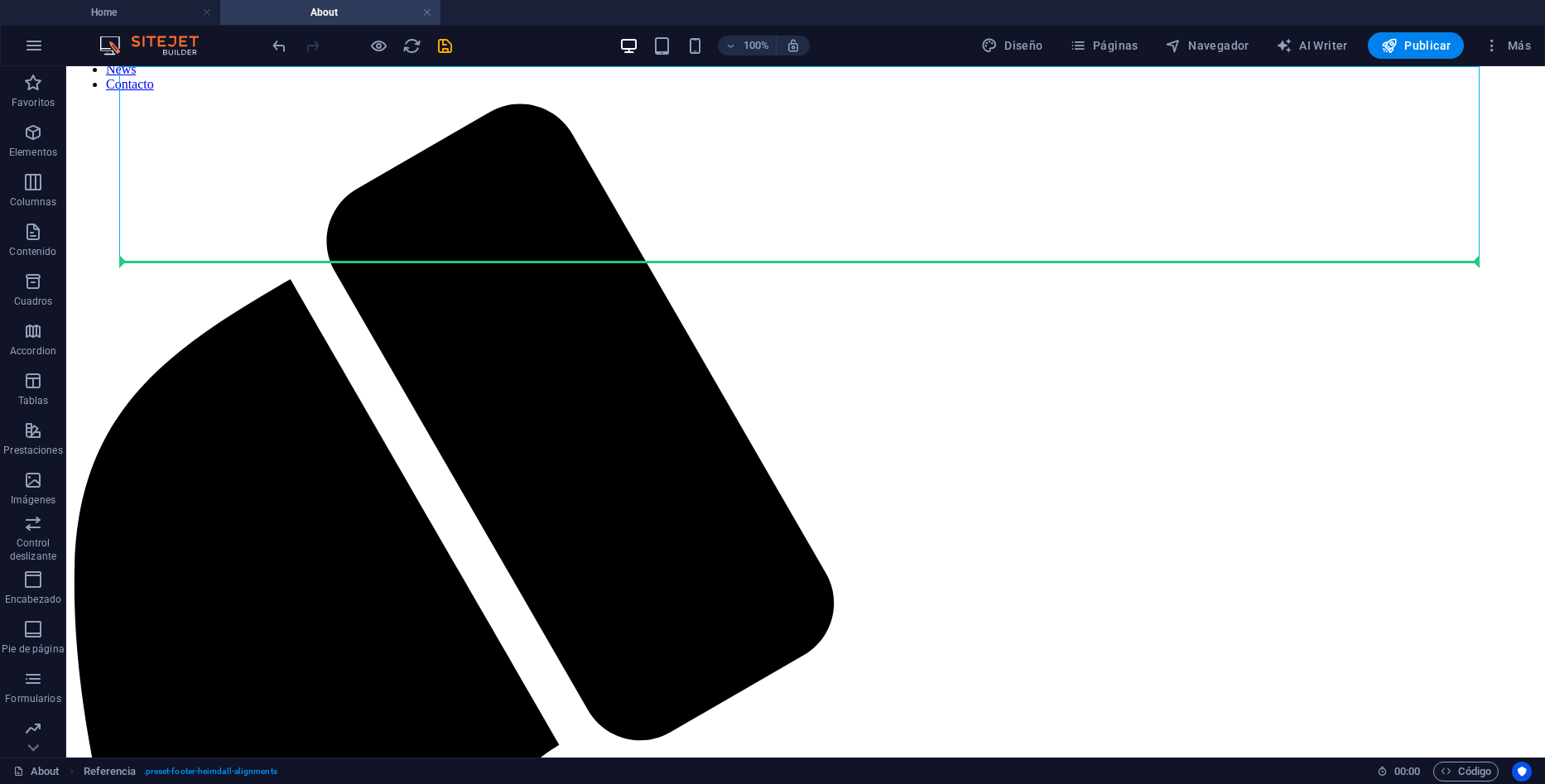 drag, startPoint x: 970, startPoint y: 281, endPoint x: 912, endPoint y: 688, distance: 411.11191 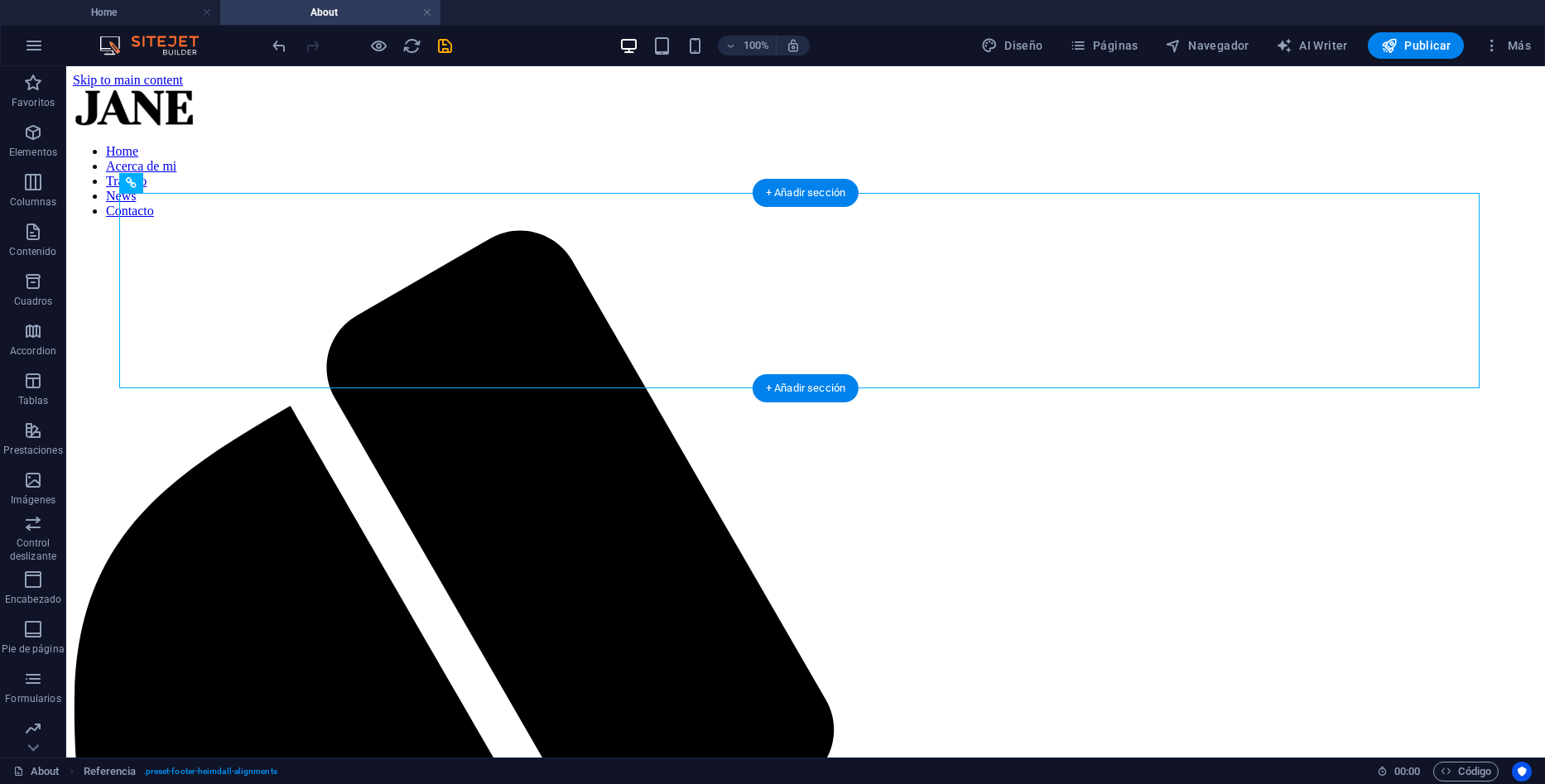 scroll, scrollTop: 127, scrollLeft: 0, axis: vertical 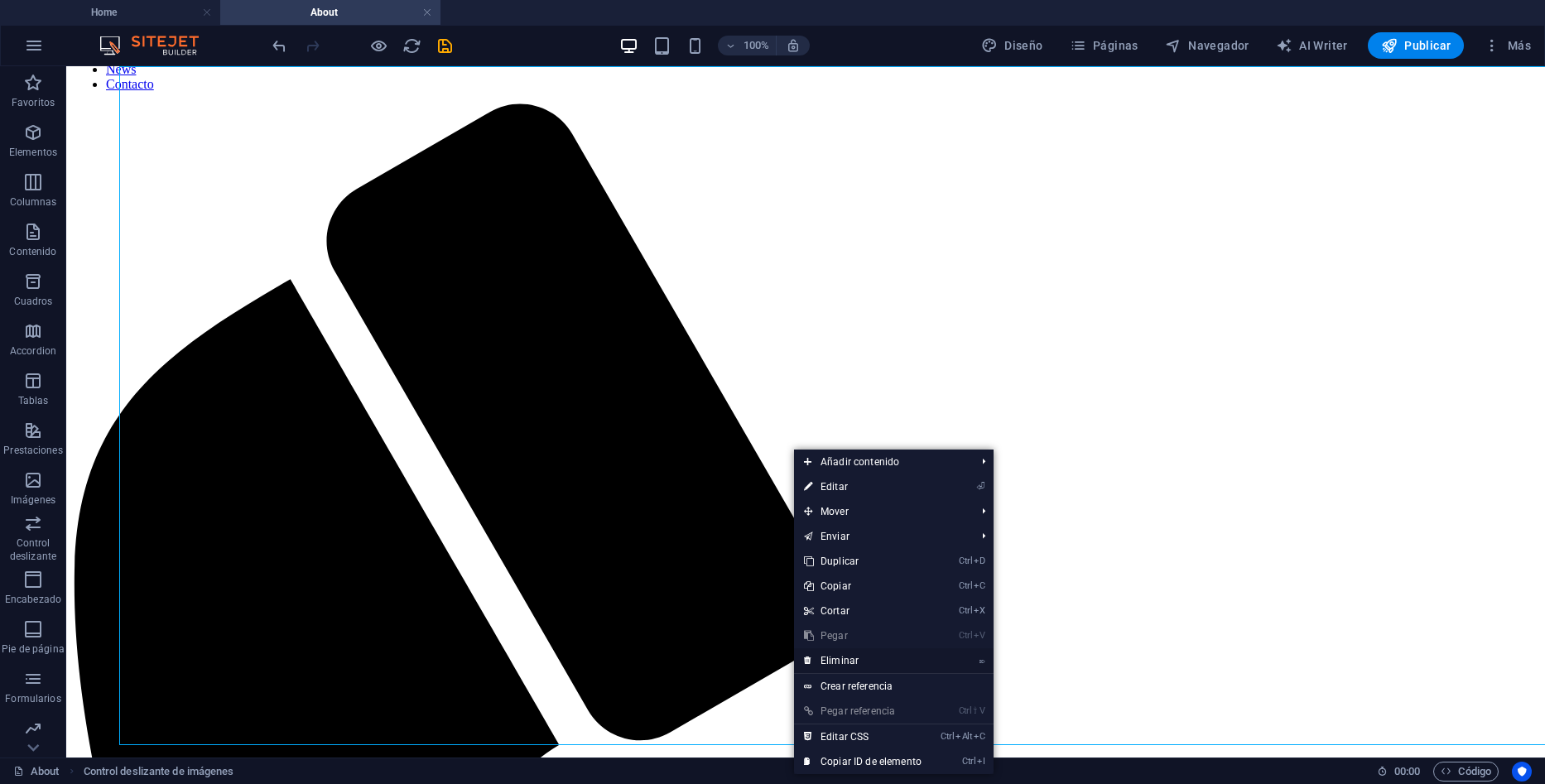 click on "⌦  Eliminar" at bounding box center (863, 661) 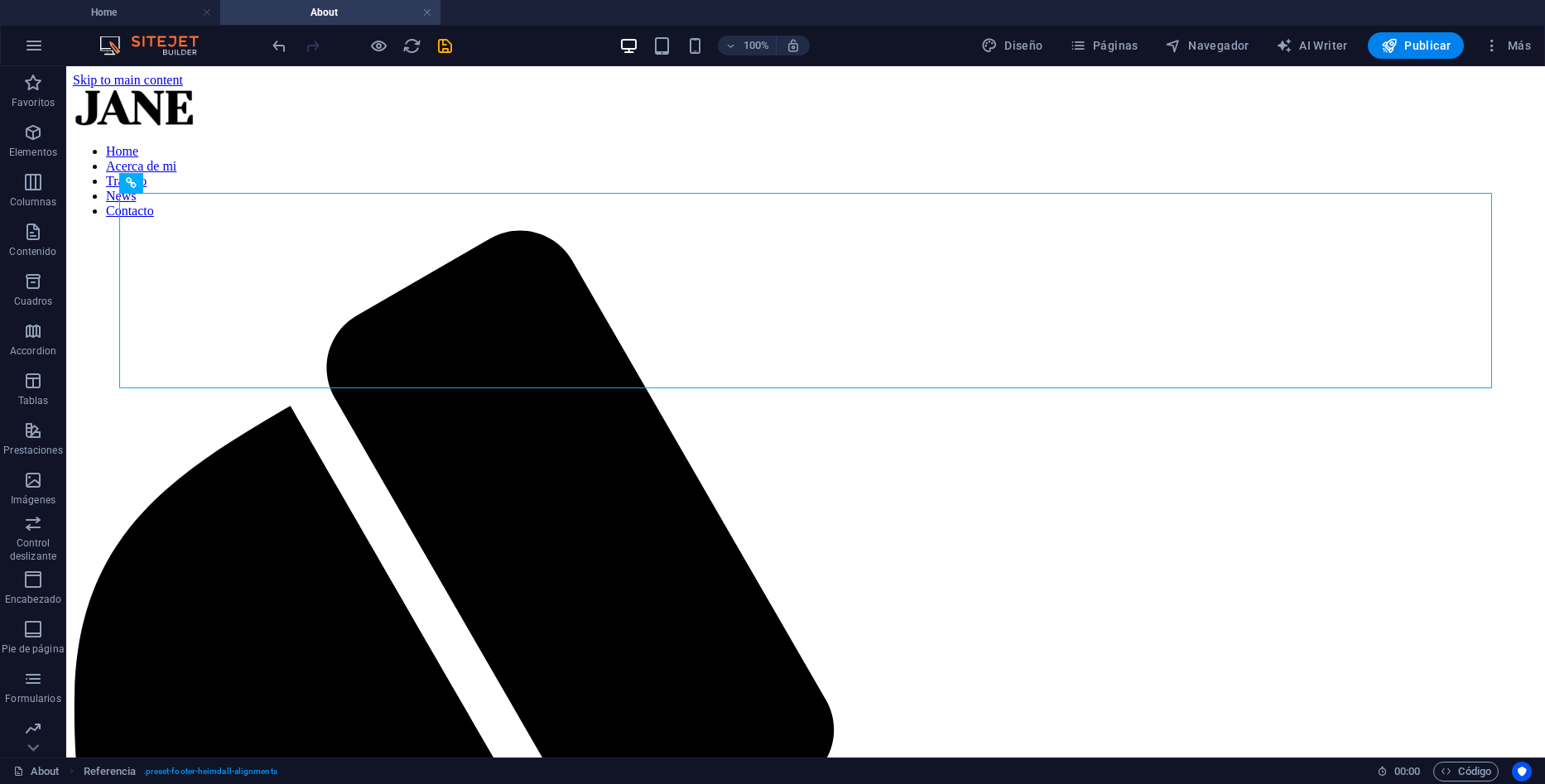 drag, startPoint x: 912, startPoint y: 287, endPoint x: 915, endPoint y: 455, distance: 168.02678 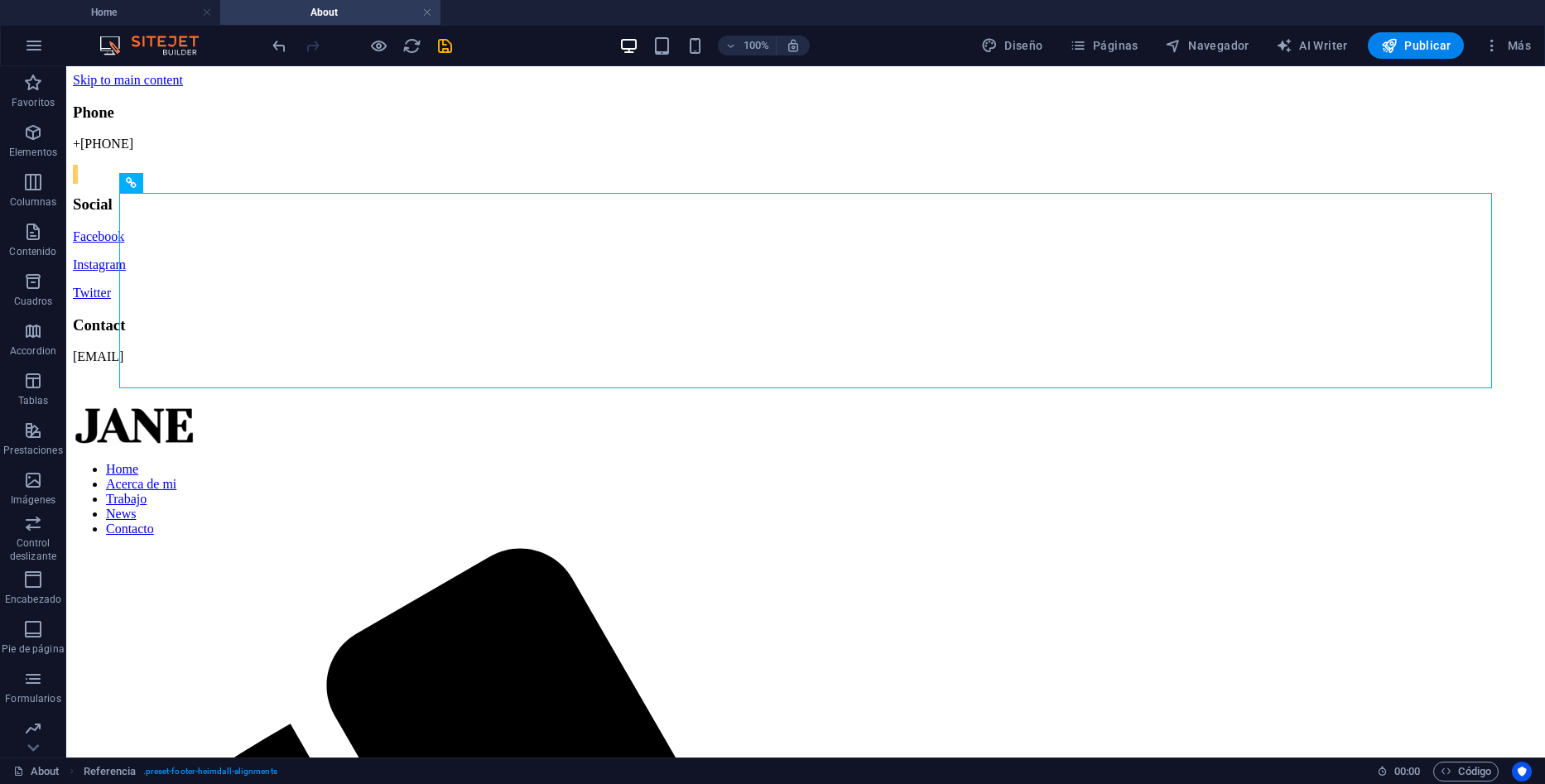 click on "Phone +095791068 Social Facebook Instagram Twitter Contact Jane@gmail.com Home Acerca de mi Trabajo News Contacto" at bounding box center [806, 1301] 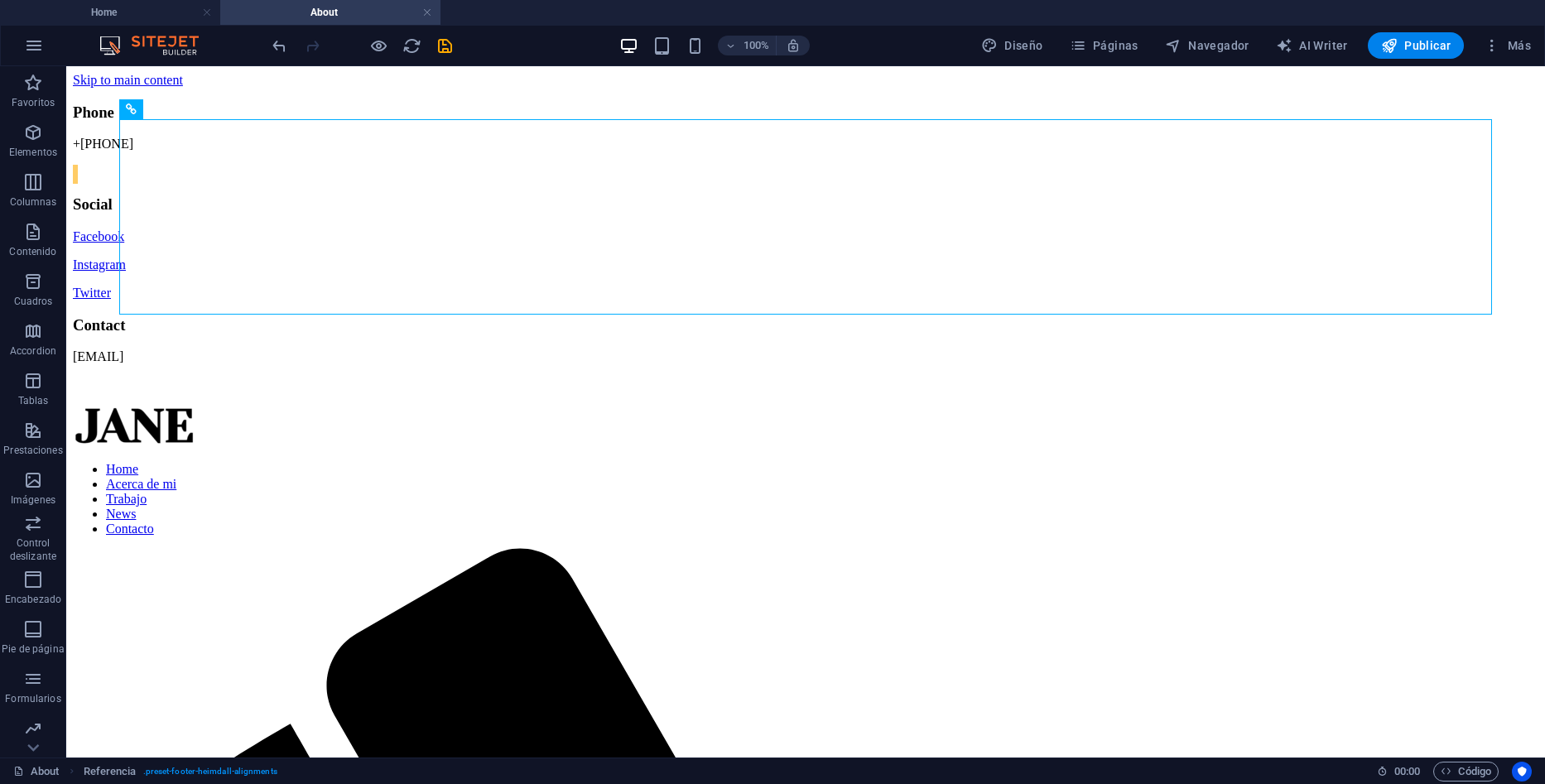 drag, startPoint x: 1094, startPoint y: 242, endPoint x: 1042, endPoint y: 566, distance: 328.1463 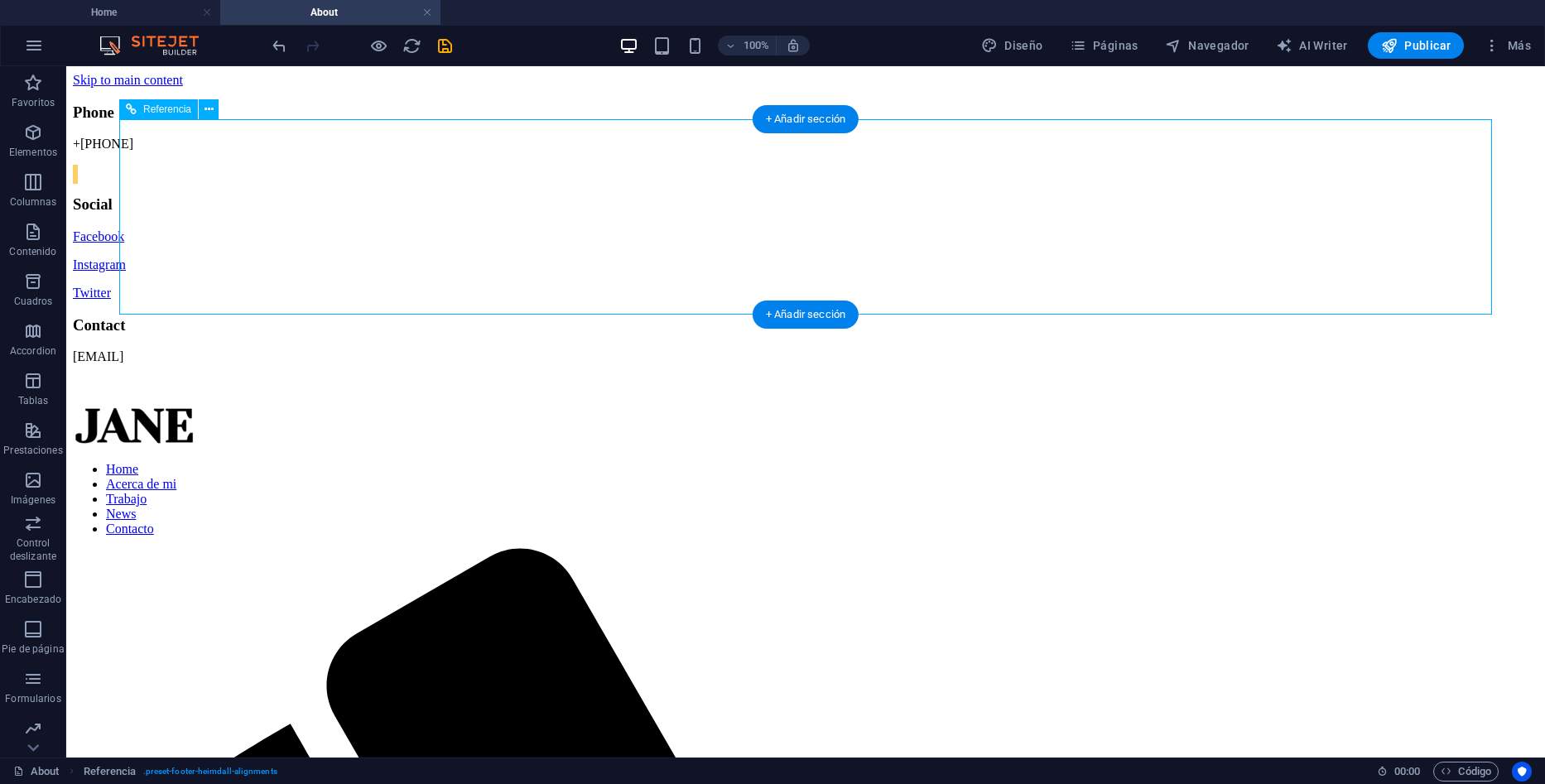 click on "Phone +095791068 Social Facebook Instagram Twitter Contact Jane@gmail.com" at bounding box center [806, 248] 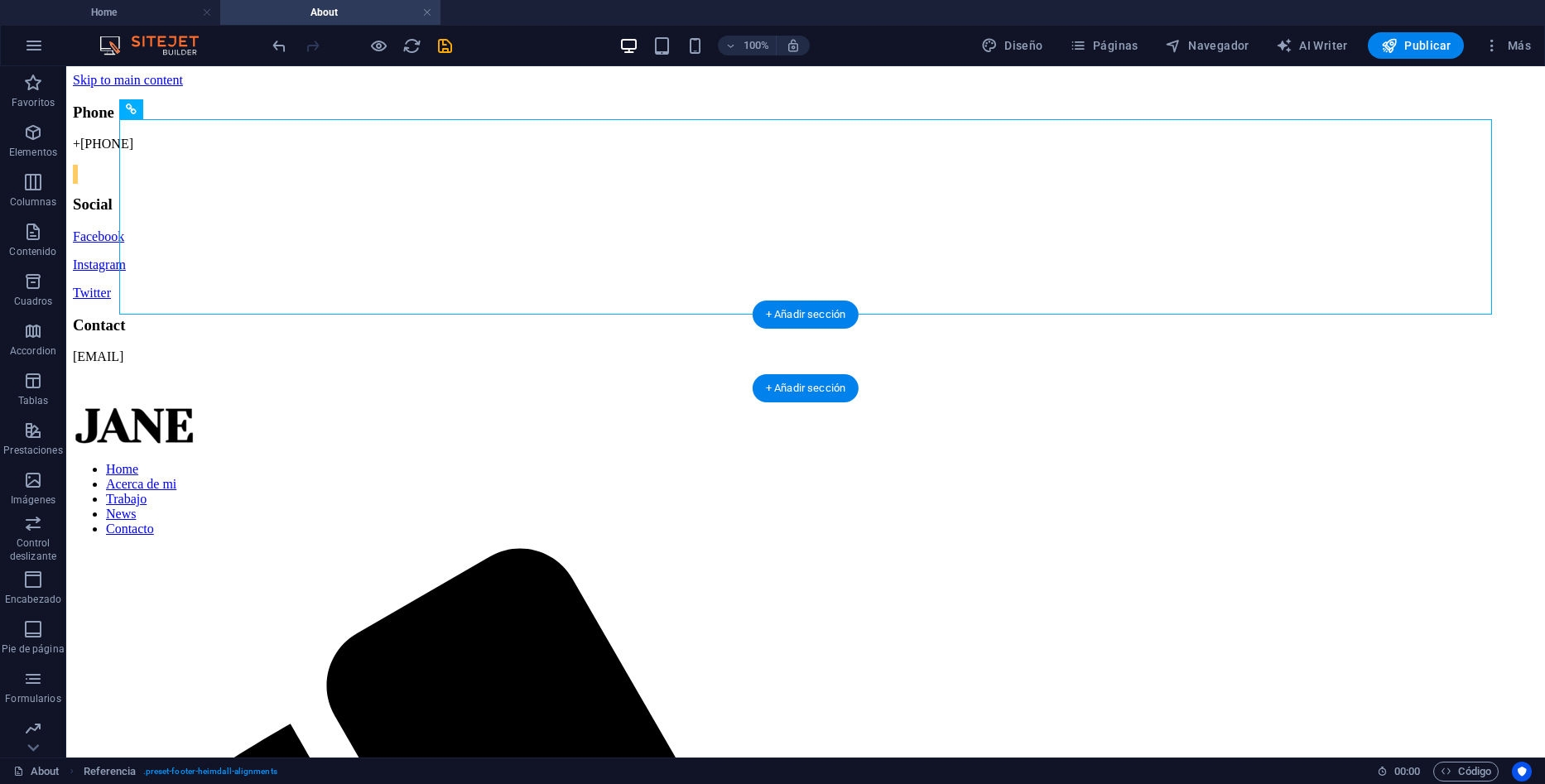 drag, startPoint x: 765, startPoint y: 152, endPoint x: 768, endPoint y: 392, distance: 240.0187 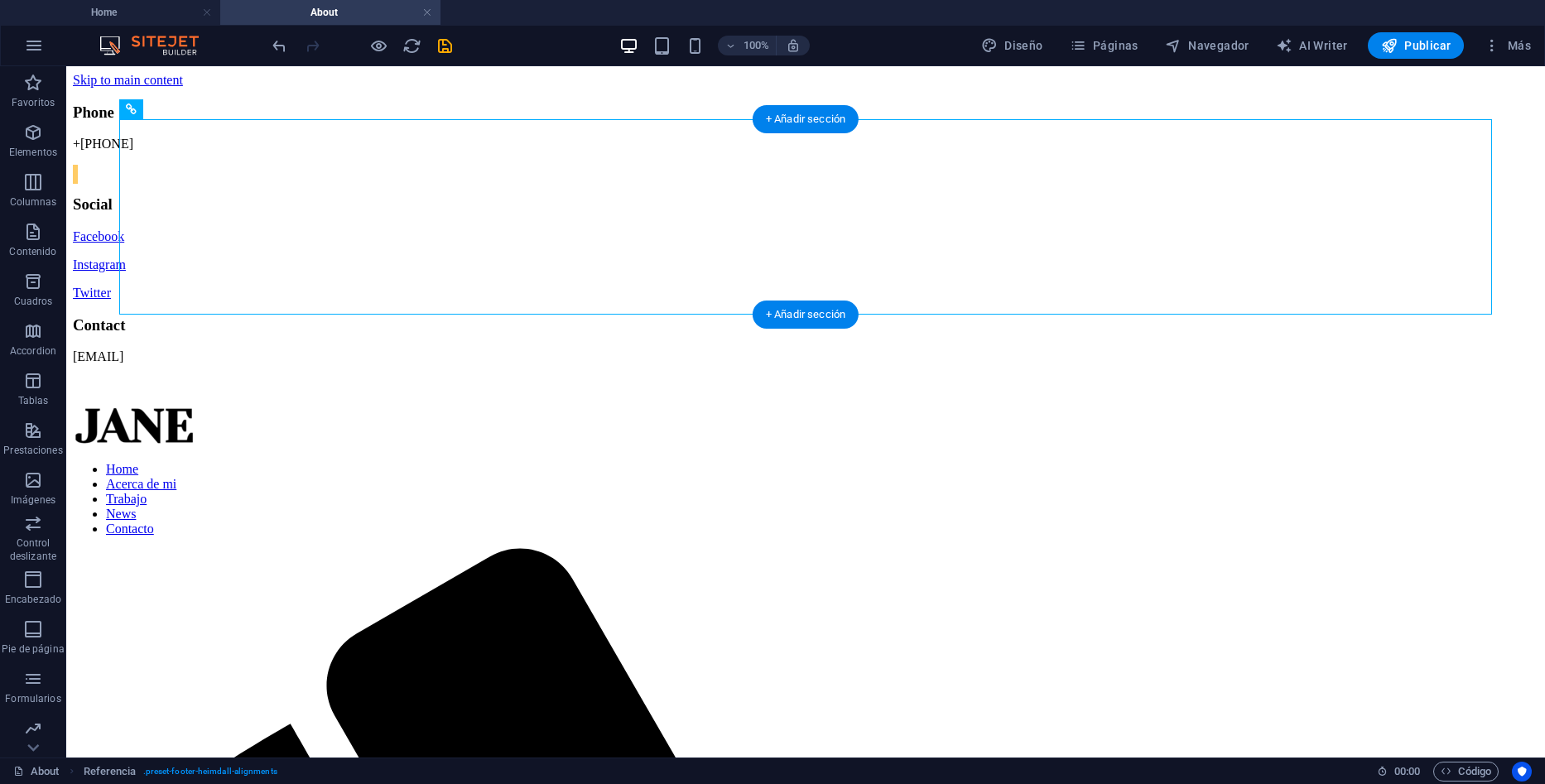 click on "Phone +095791068 Social Facebook Instagram Twitter Contact Jane@gmail.com" at bounding box center (806, 248) 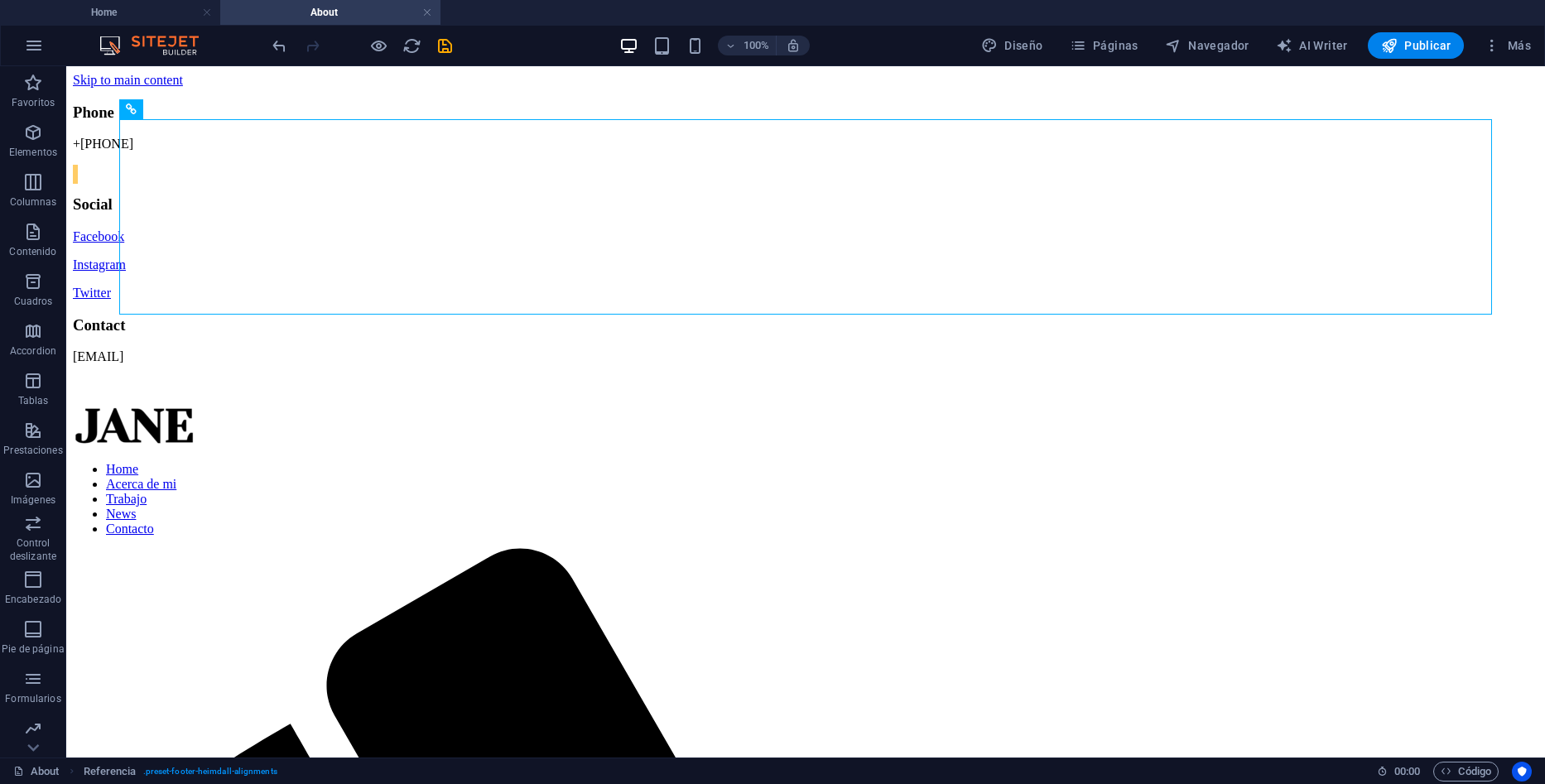 drag, startPoint x: 240, startPoint y: 184, endPoint x: 163, endPoint y: 536, distance: 360.3235 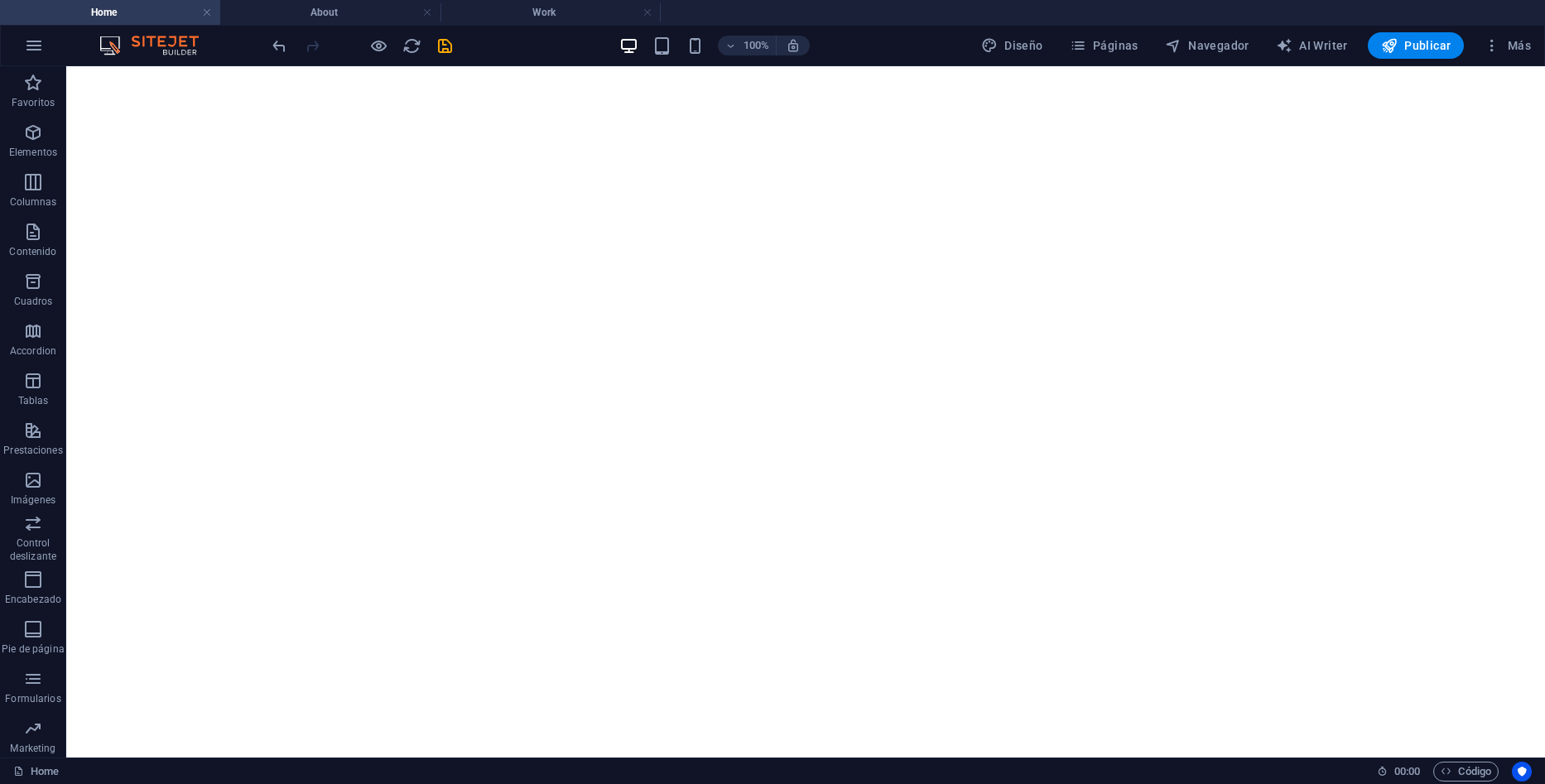 scroll, scrollTop: 0, scrollLeft: 0, axis: both 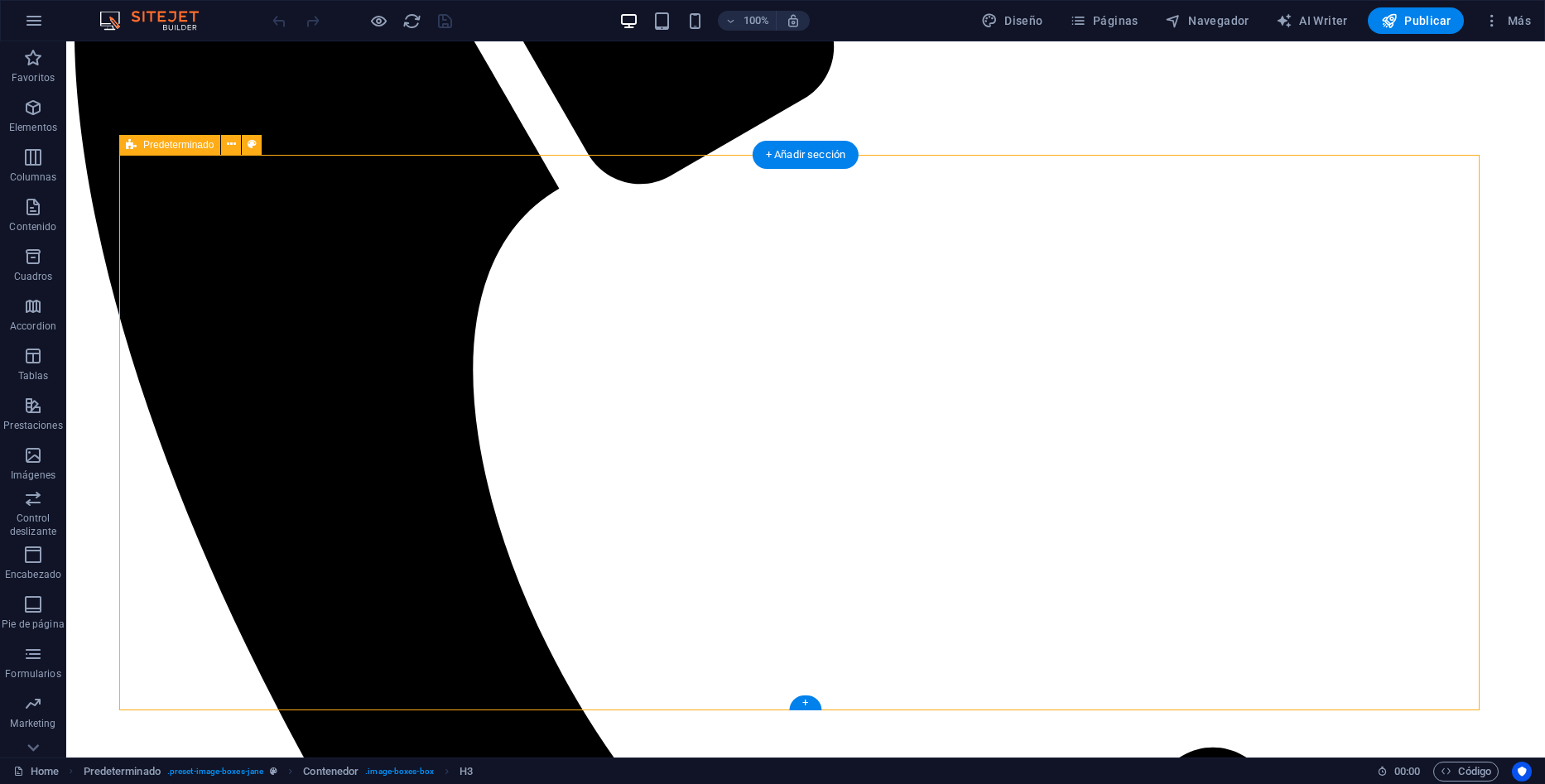 click on "About Soy Jane, fotógrafa apasionada que ama capturar momentos únicos. Además de la fotografía, disfruto explorar nuevas experiencias artísticas y compartir historias a través de mi lente. La creatividad me impulsa en cada proyecto. see more Work Descubre el mundo a través de mi lente. Cada imagen captura una historia única, mostrando la belleza de lo cotidiano. Únete a este viaje visual y siente la emoción en cada foto. Capturo momentos que cuentan, creando recuerdos inolvidables. ¡Explora y comparte la pasión por la fotografía! see more Blog Explora un blog cautivador que narra las aventuras y experiencias únicas de una fotógrafa, donde la creatividad y el descubrimiento se fusionan en cada imagen, capturando momentos inolvidables. see more" at bounding box center (806, 3288) 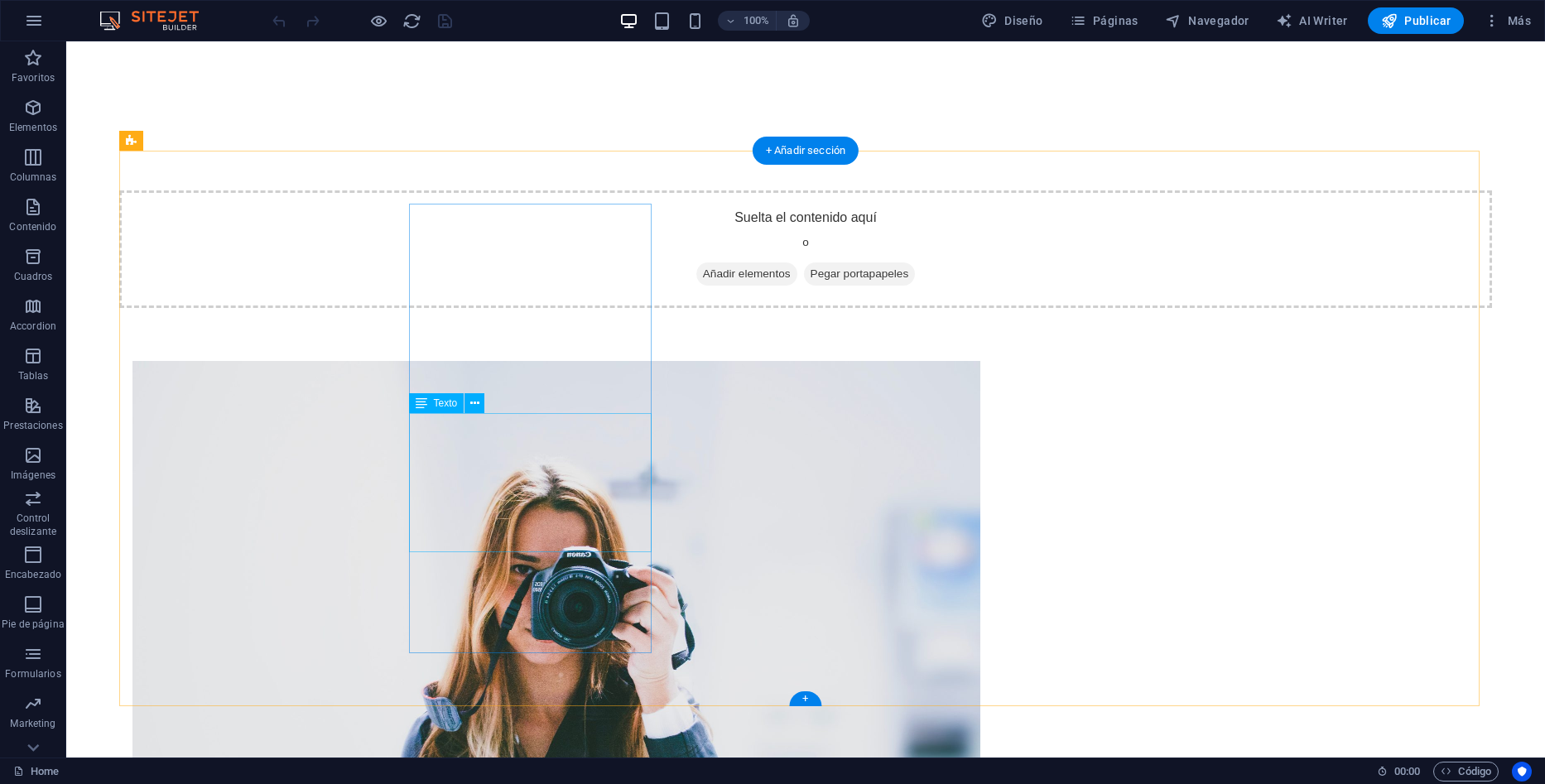 scroll, scrollTop: 859, scrollLeft: 0, axis: vertical 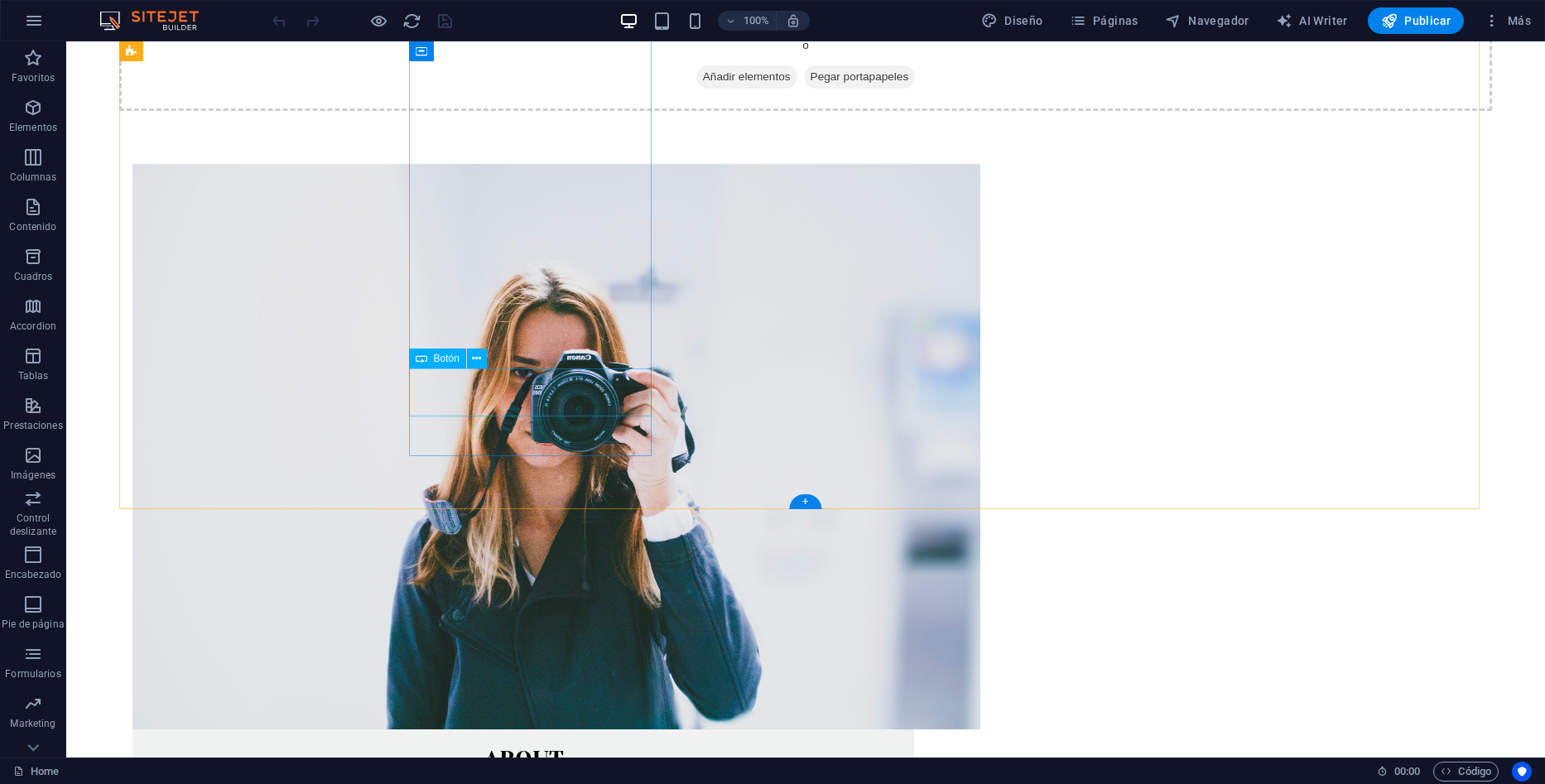 click on "see more" at bounding box center (523, 854) 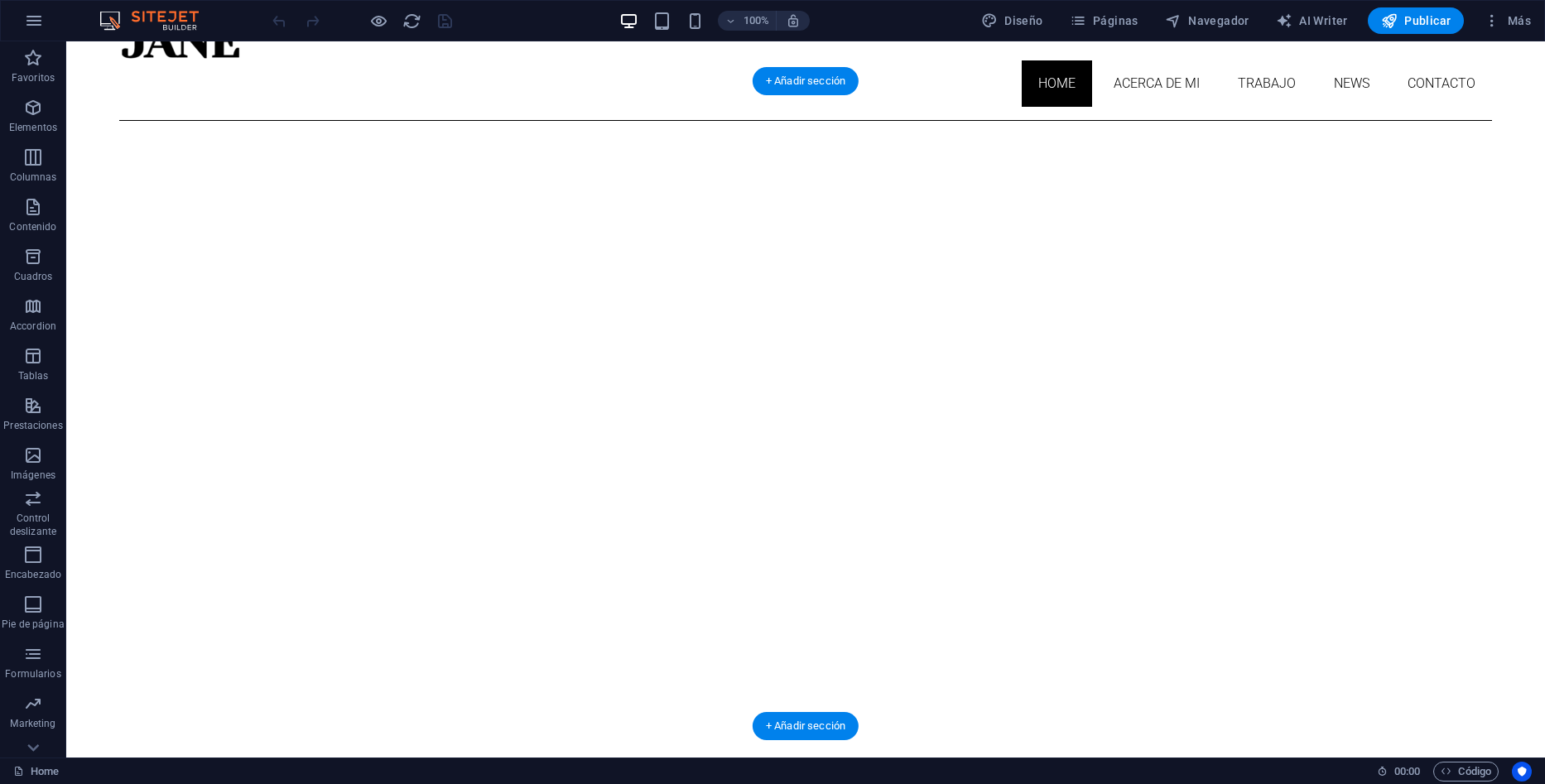 scroll, scrollTop: 638, scrollLeft: 0, axis: vertical 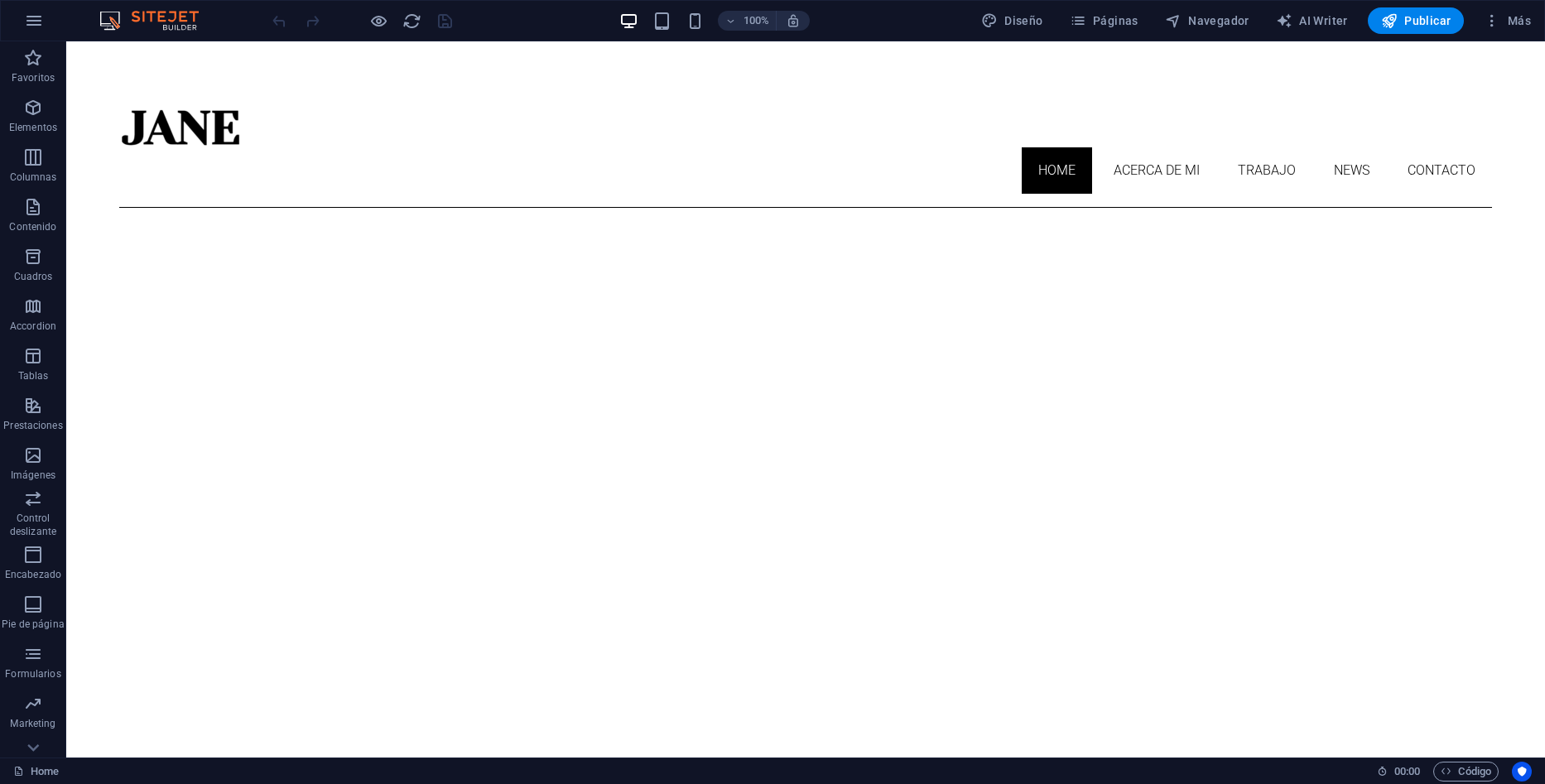 drag, startPoint x: 964, startPoint y: 64, endPoint x: 848, endPoint y: 113, distance: 125.92458 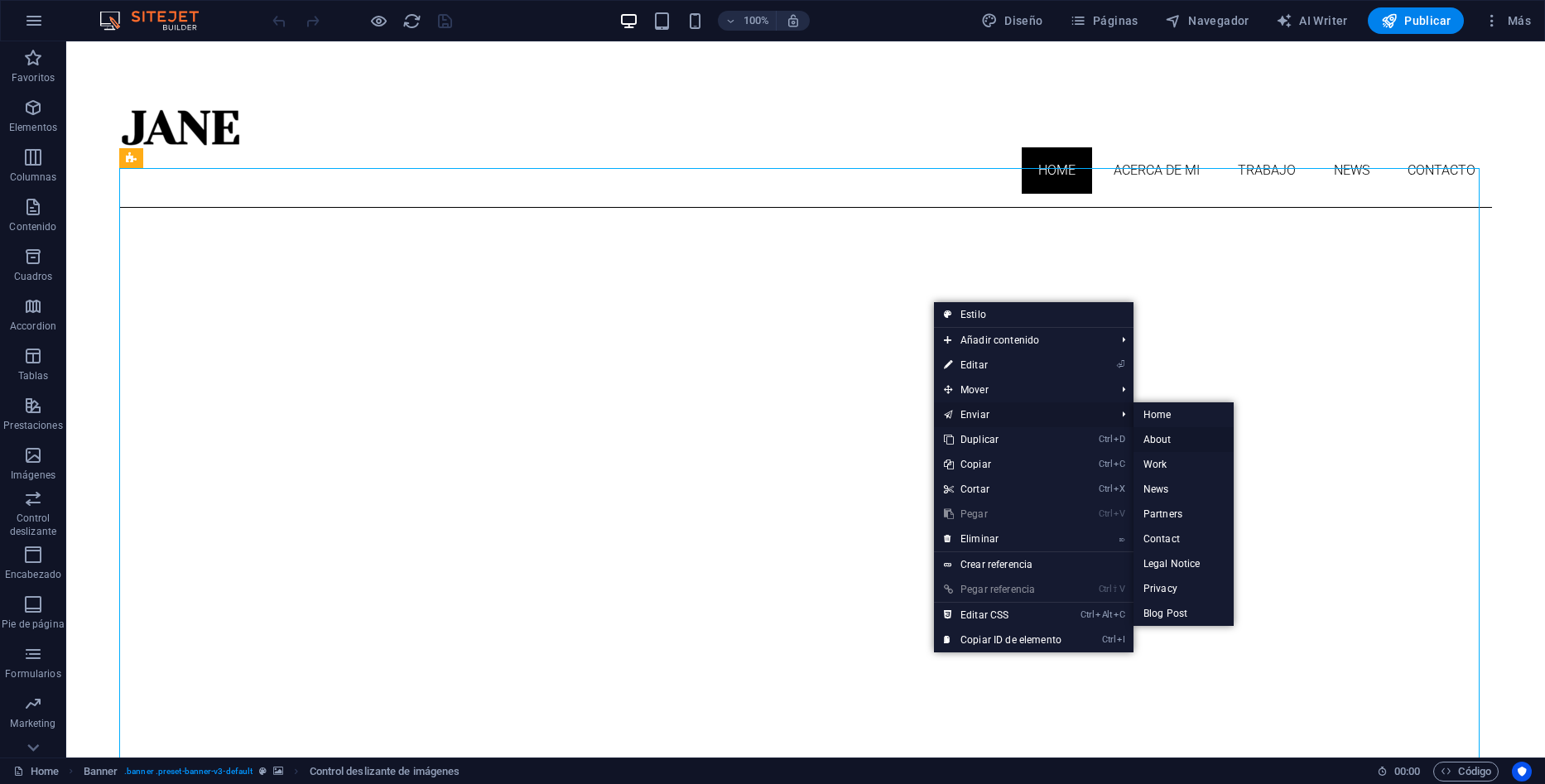 click on "About" at bounding box center (1183, 440) 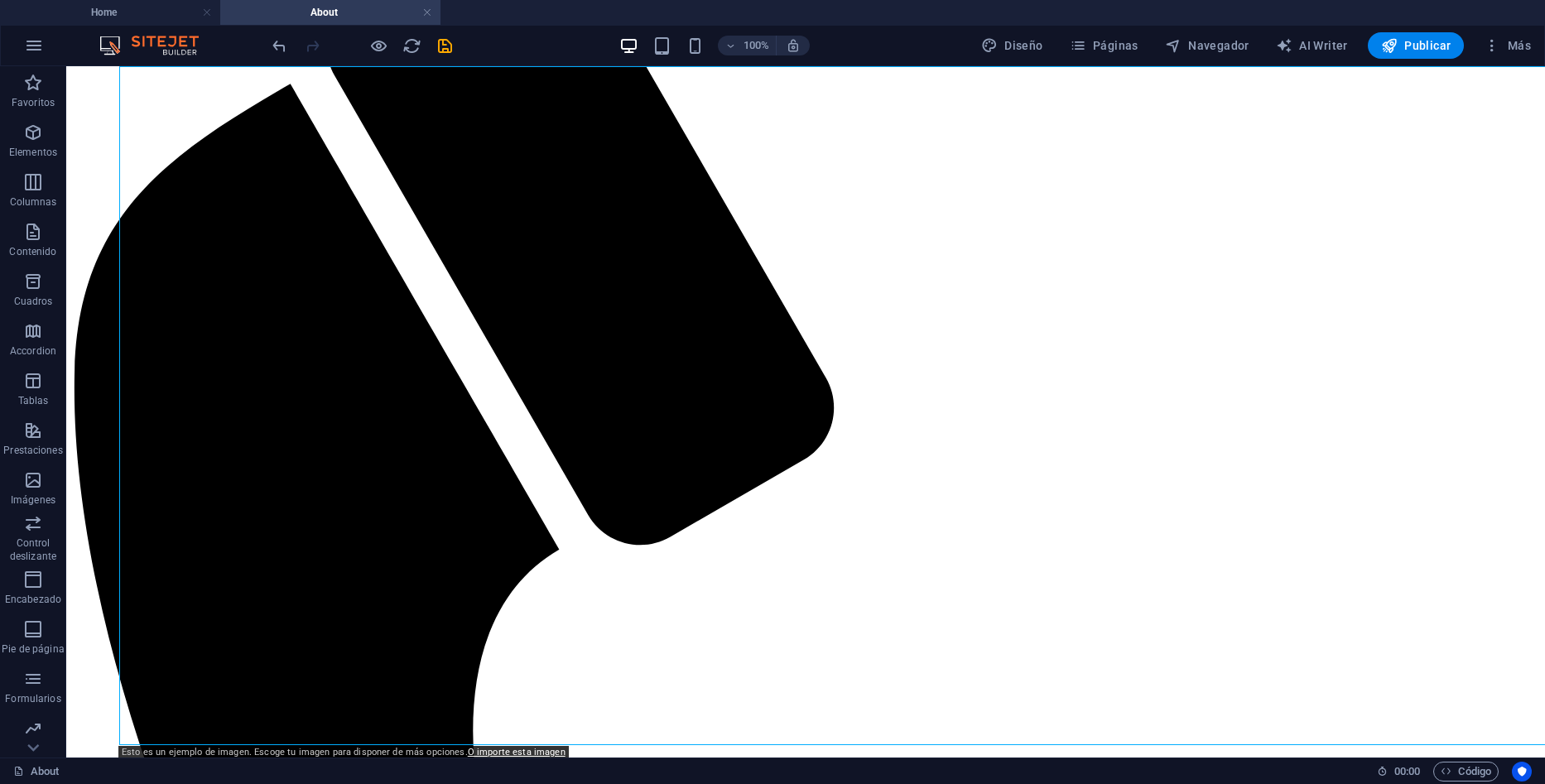 scroll, scrollTop: 0, scrollLeft: 0, axis: both 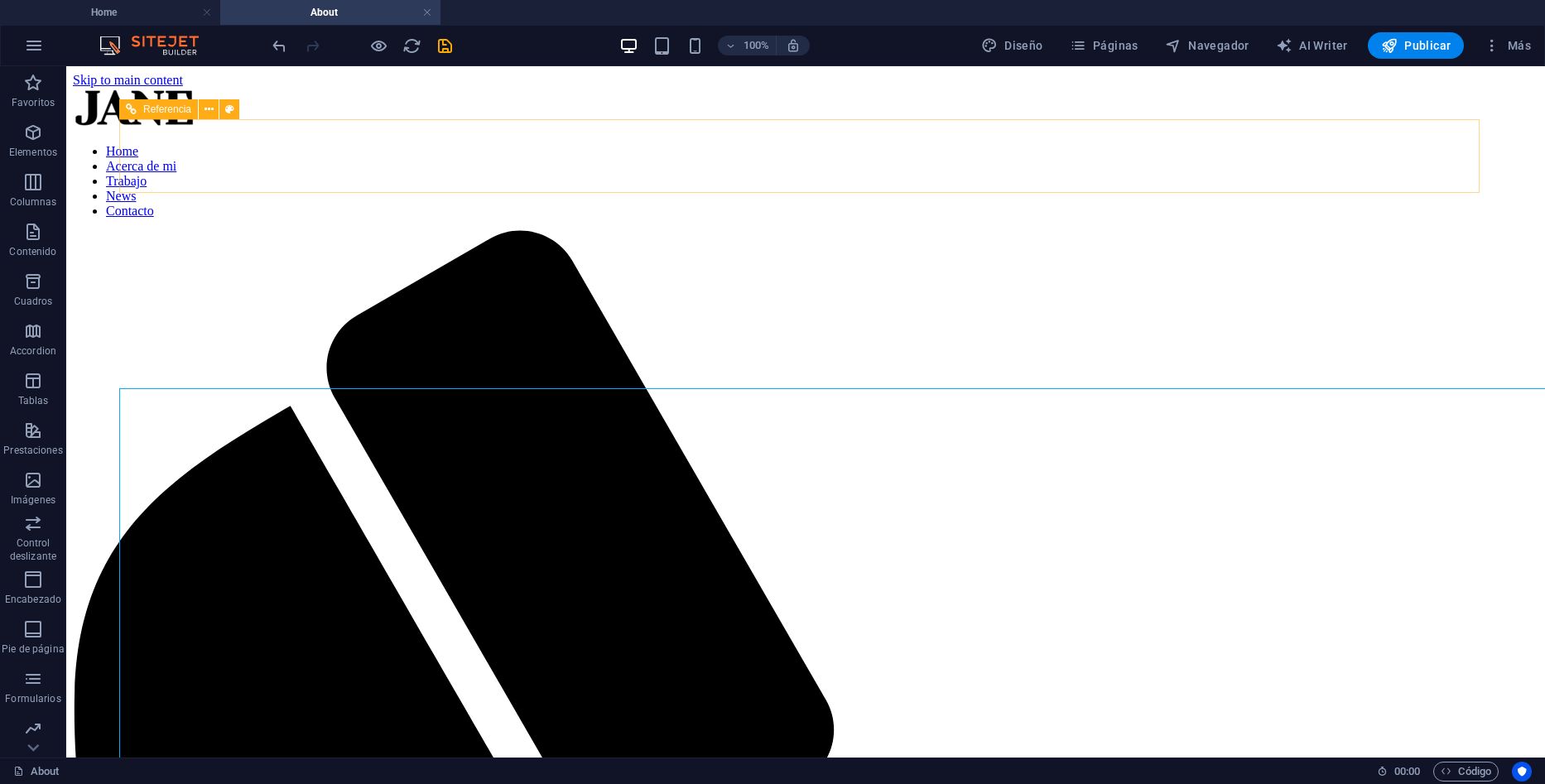 click on "Home Acerca de mi Trabajo News Contacto" at bounding box center (806, 181) 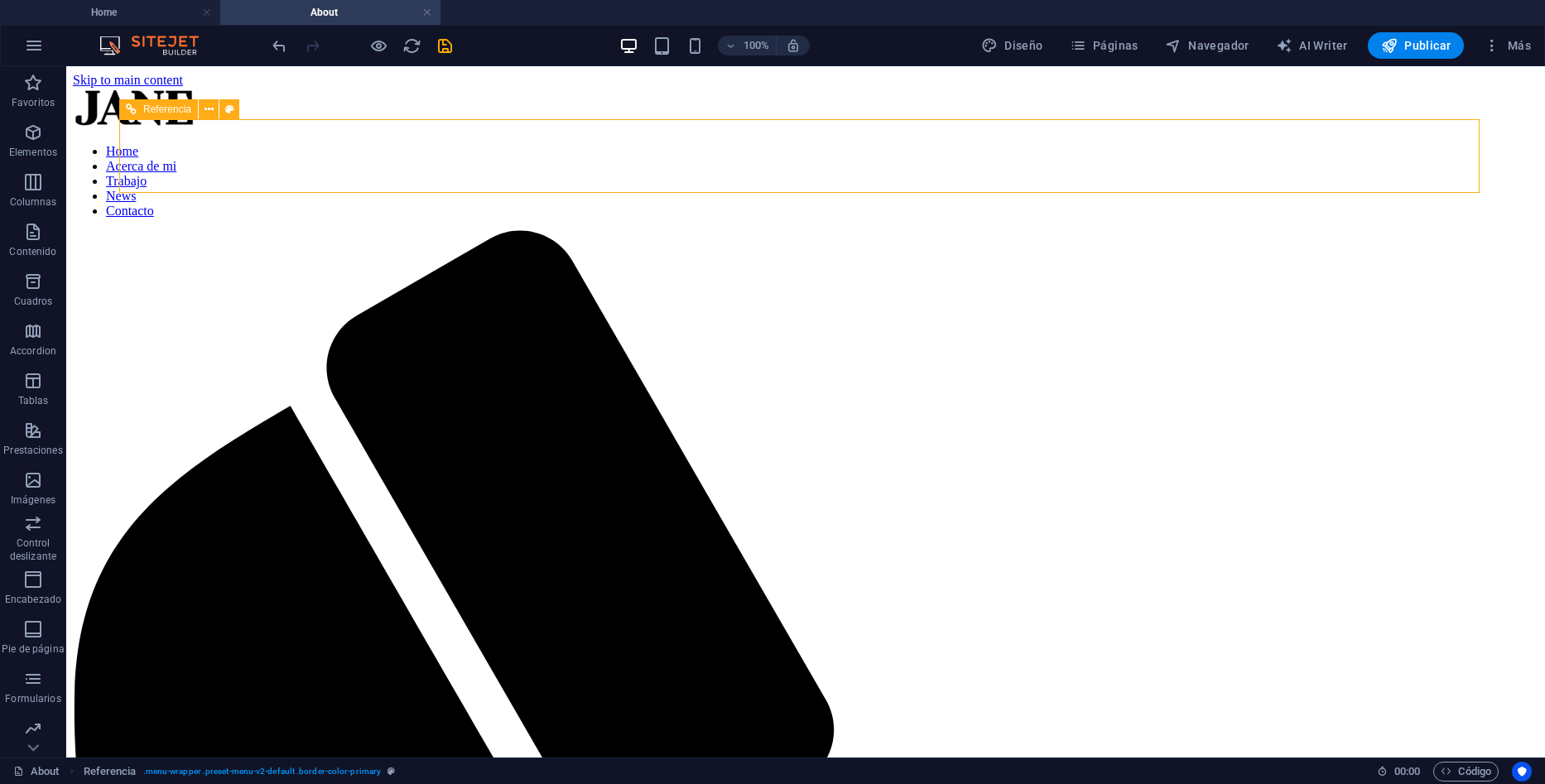 click on "Home Acerca de mi Trabajo News Contacto" at bounding box center [806, 181] 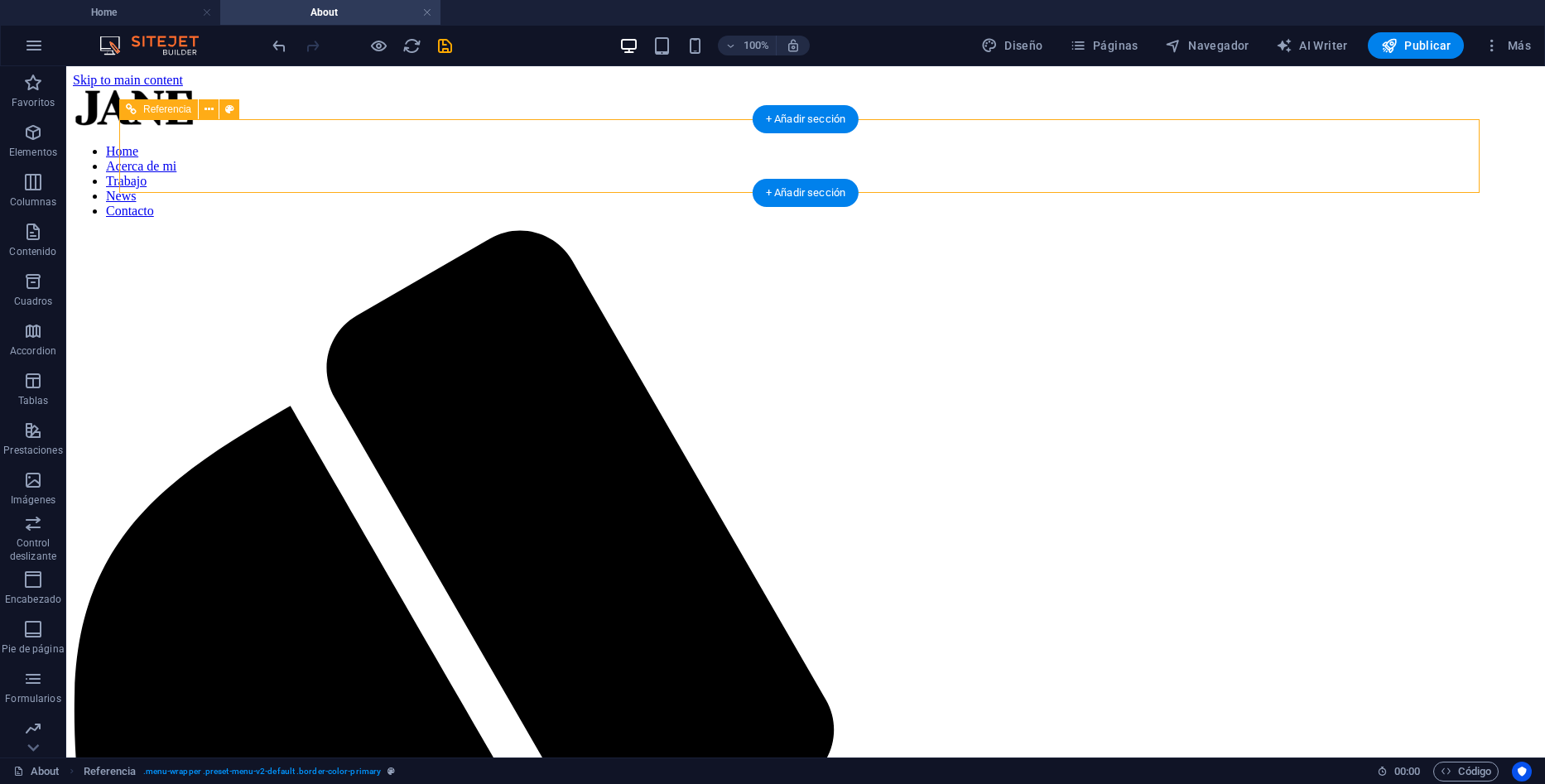 click on "Home Acerca de mi Trabajo News Contacto" at bounding box center [806, 181] 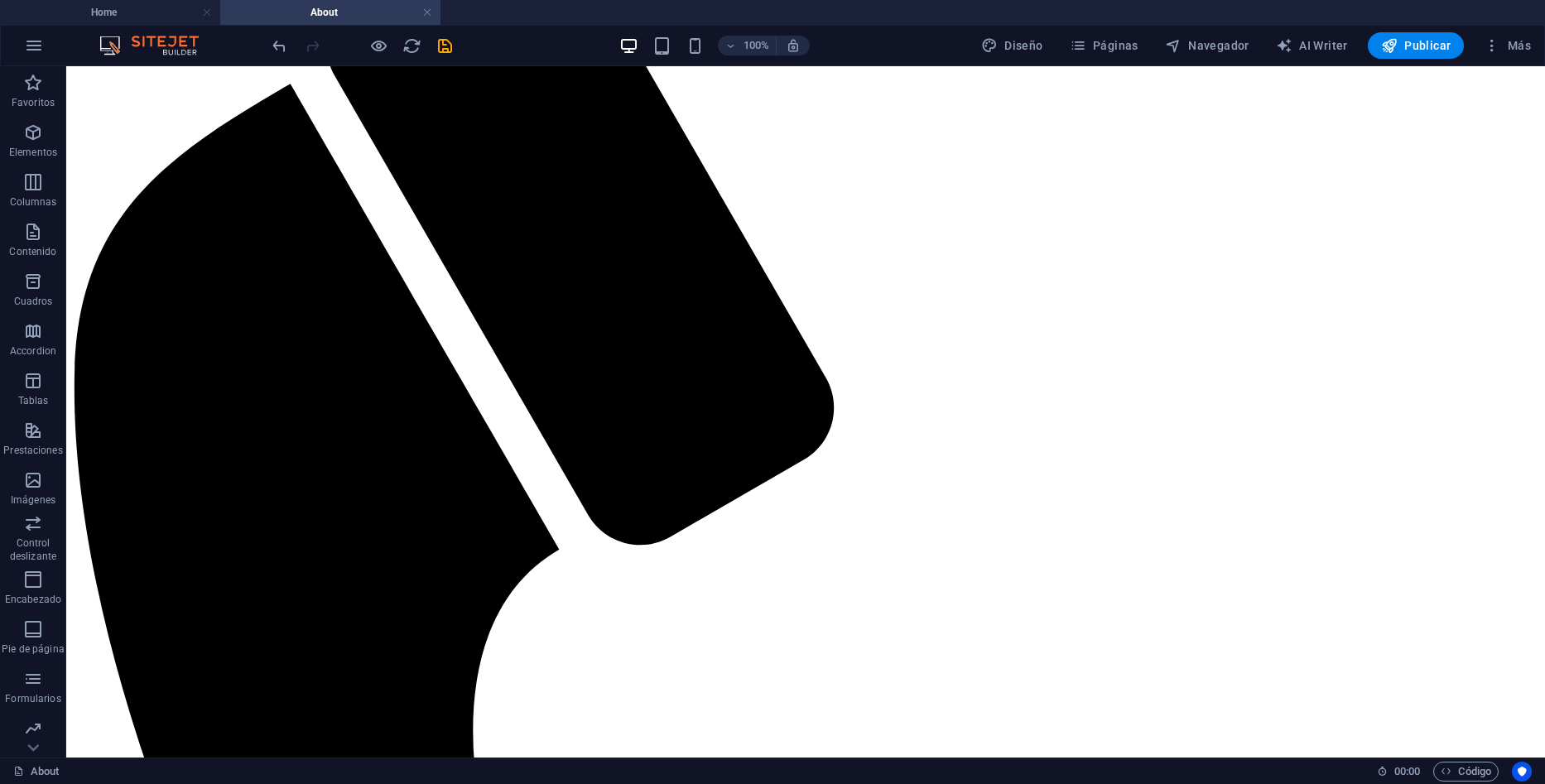 scroll, scrollTop: 0, scrollLeft: 0, axis: both 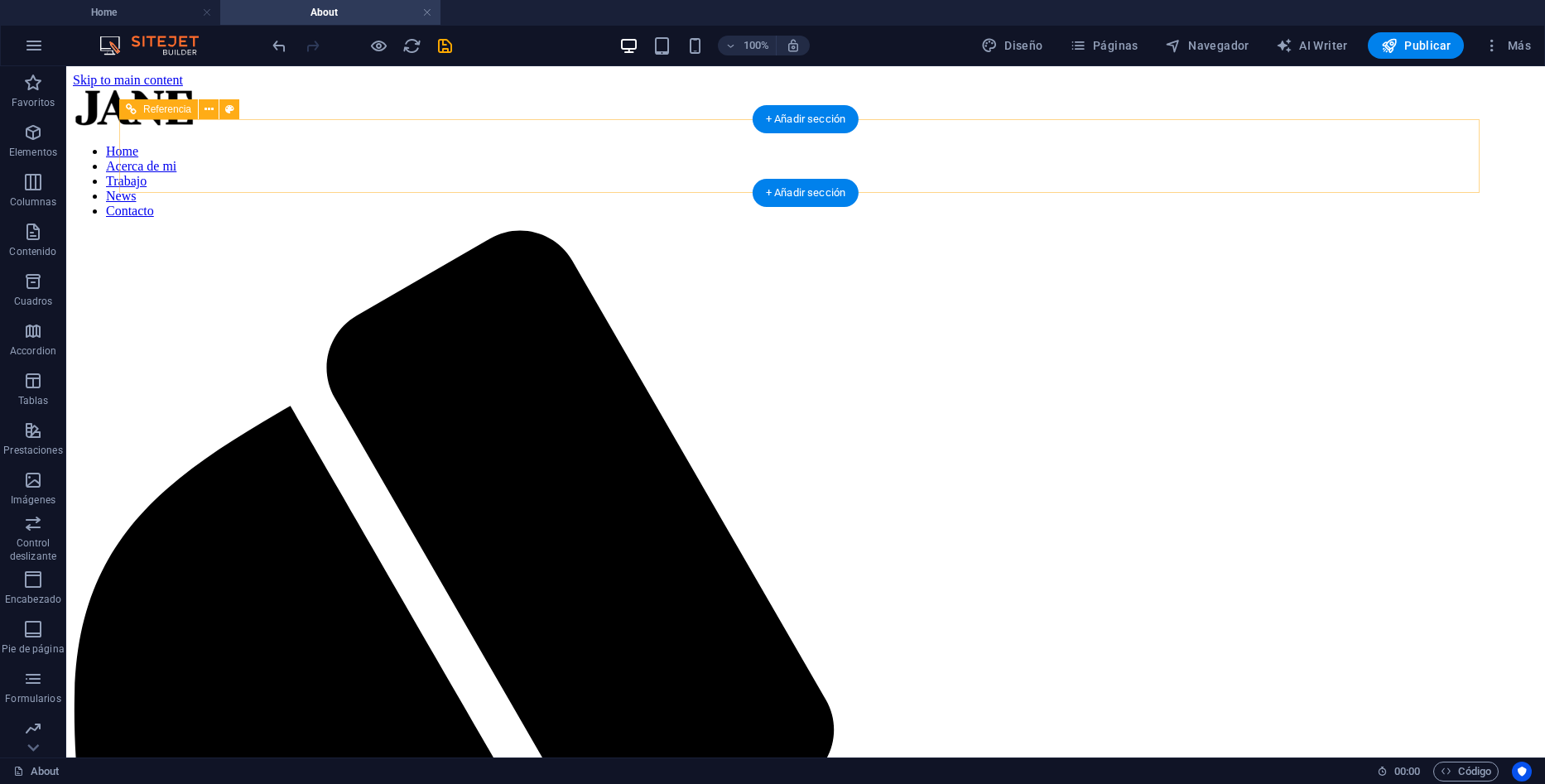 click on "Home Acerca de mi Trabajo News Contacto" at bounding box center (806, 181) 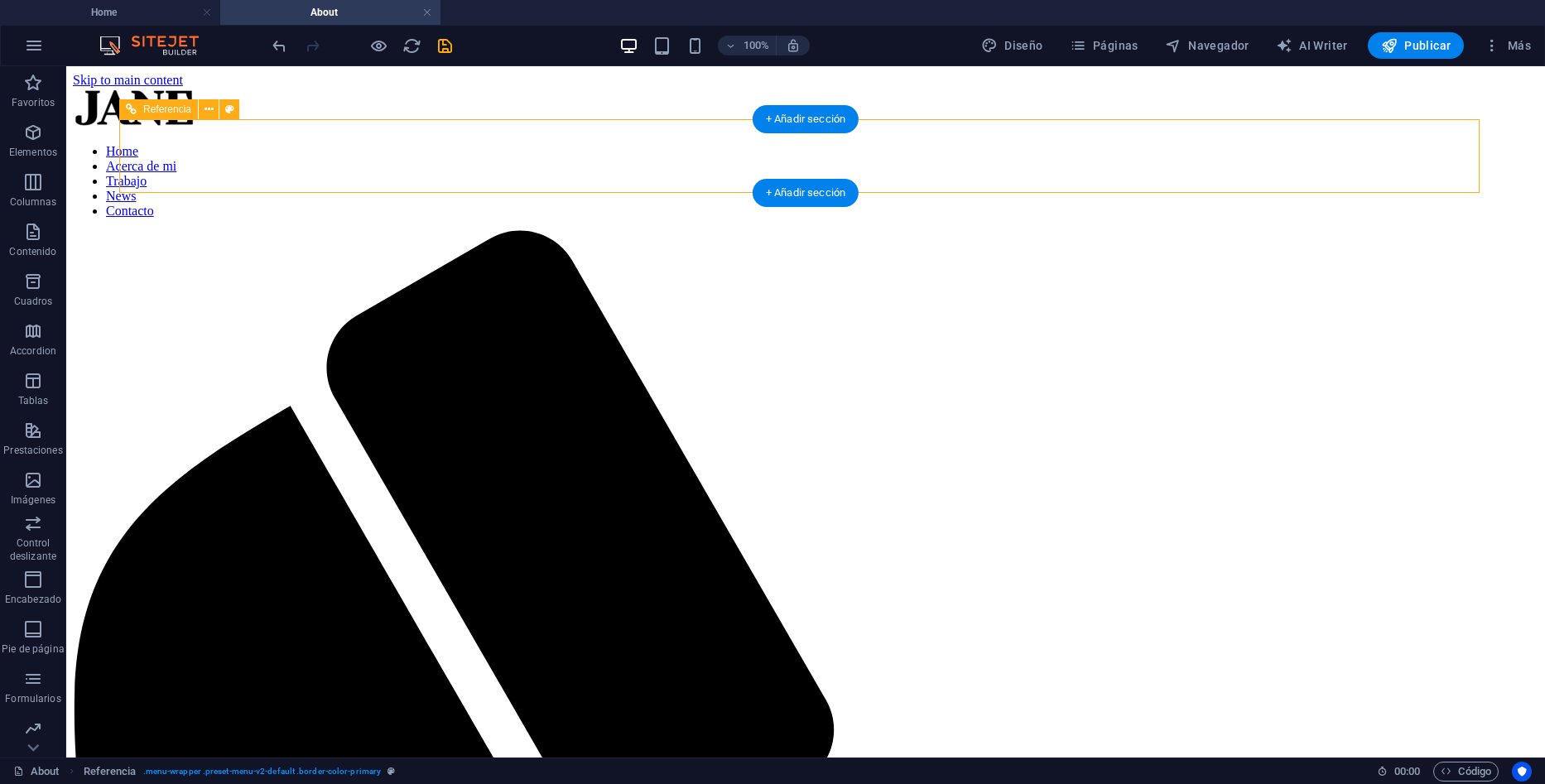 click on "Home Acerca de mi Trabajo News Contacto" at bounding box center [806, 181] 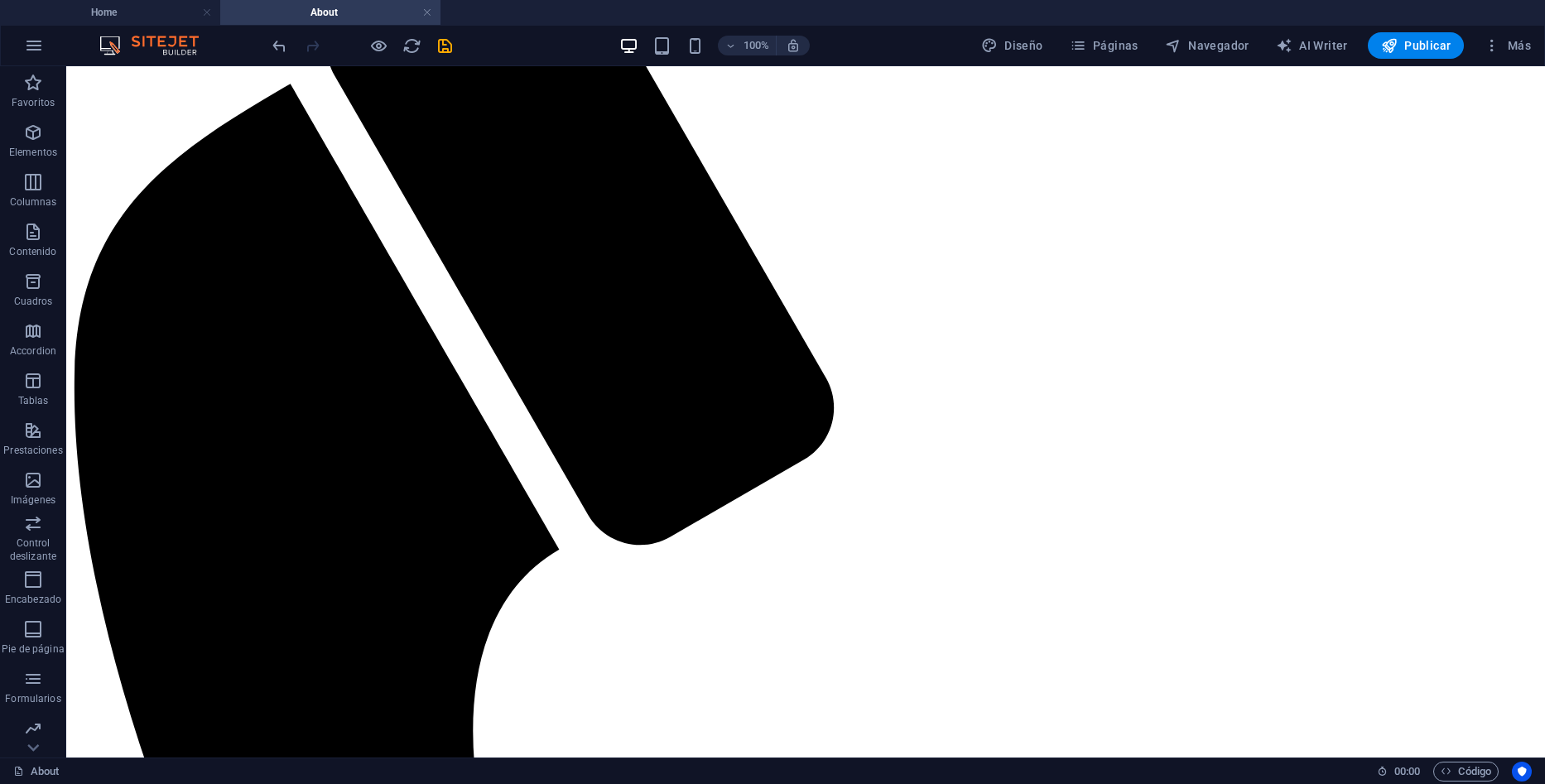 scroll, scrollTop: 212, scrollLeft: 0, axis: vertical 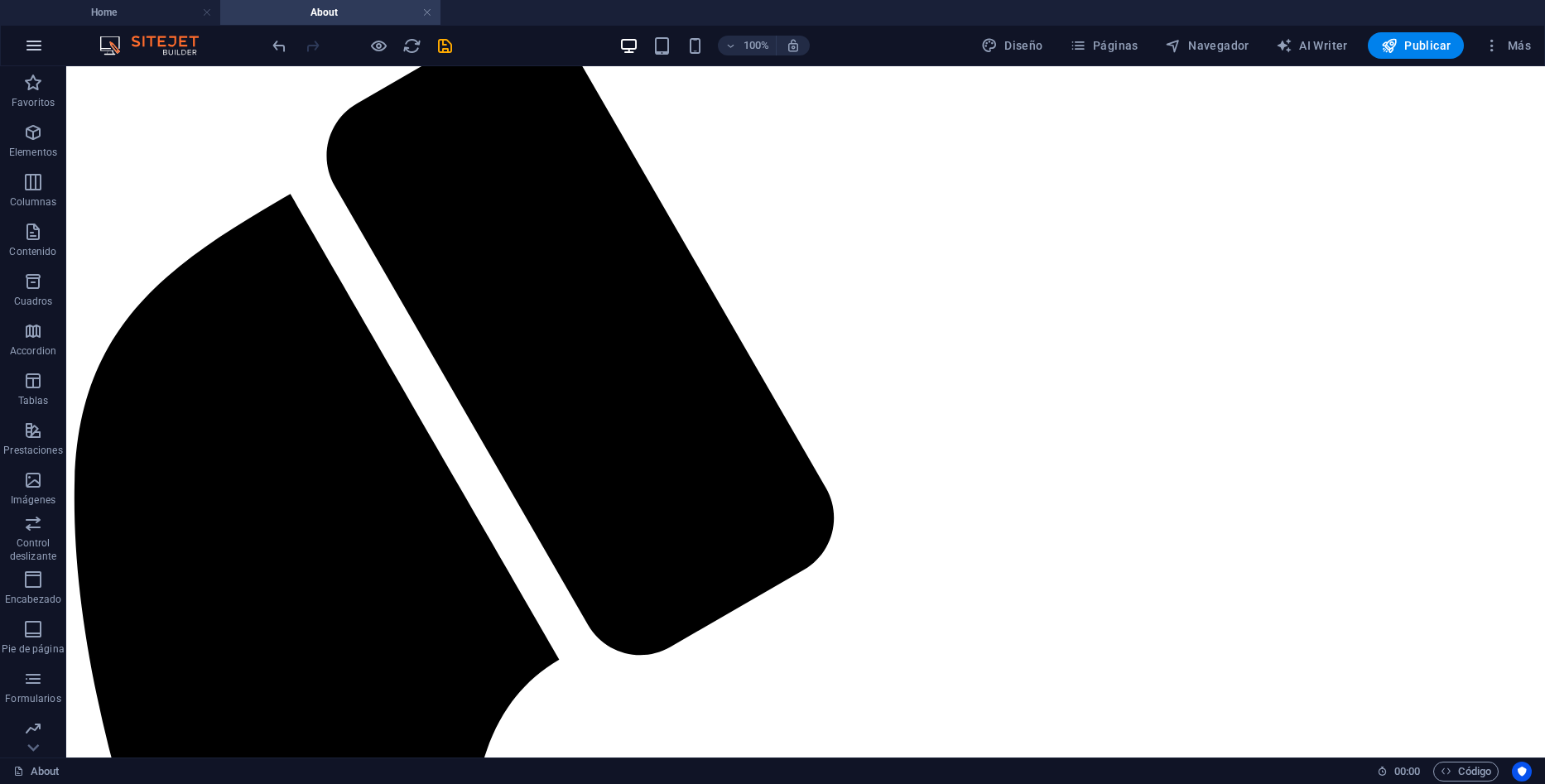 click at bounding box center [34, 46] 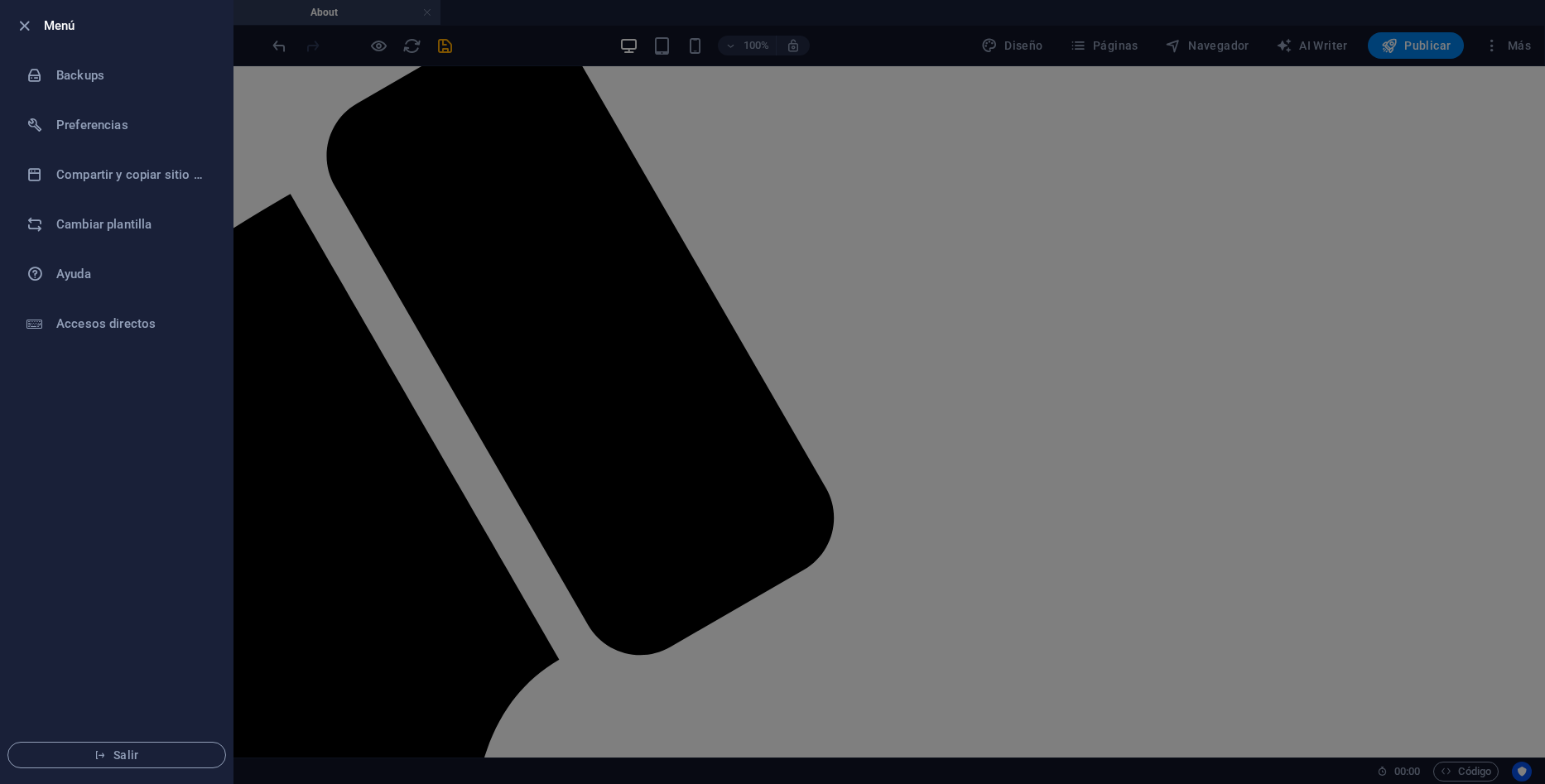 click at bounding box center (772, 392) 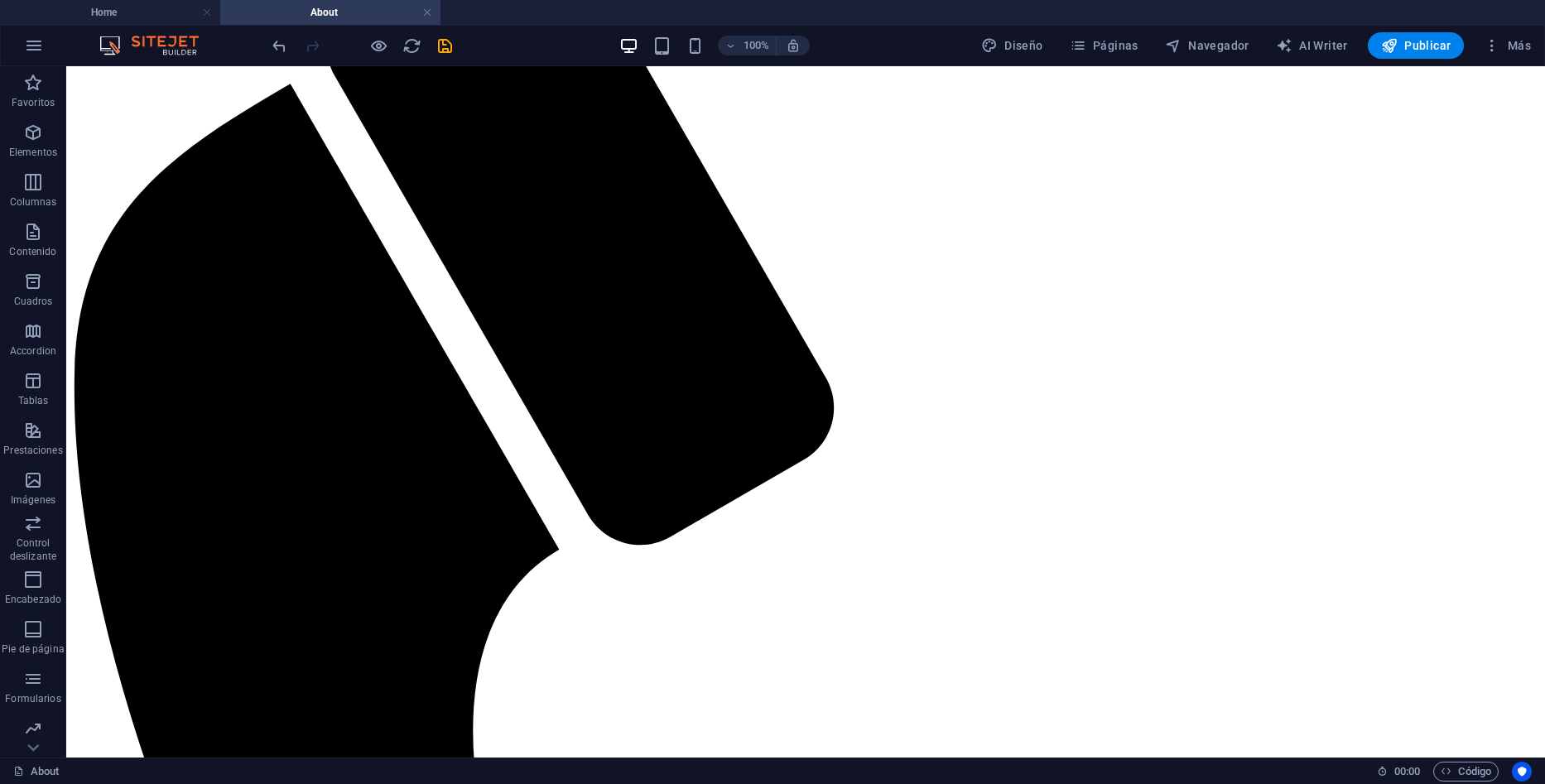 scroll, scrollTop: 0, scrollLeft: 0, axis: both 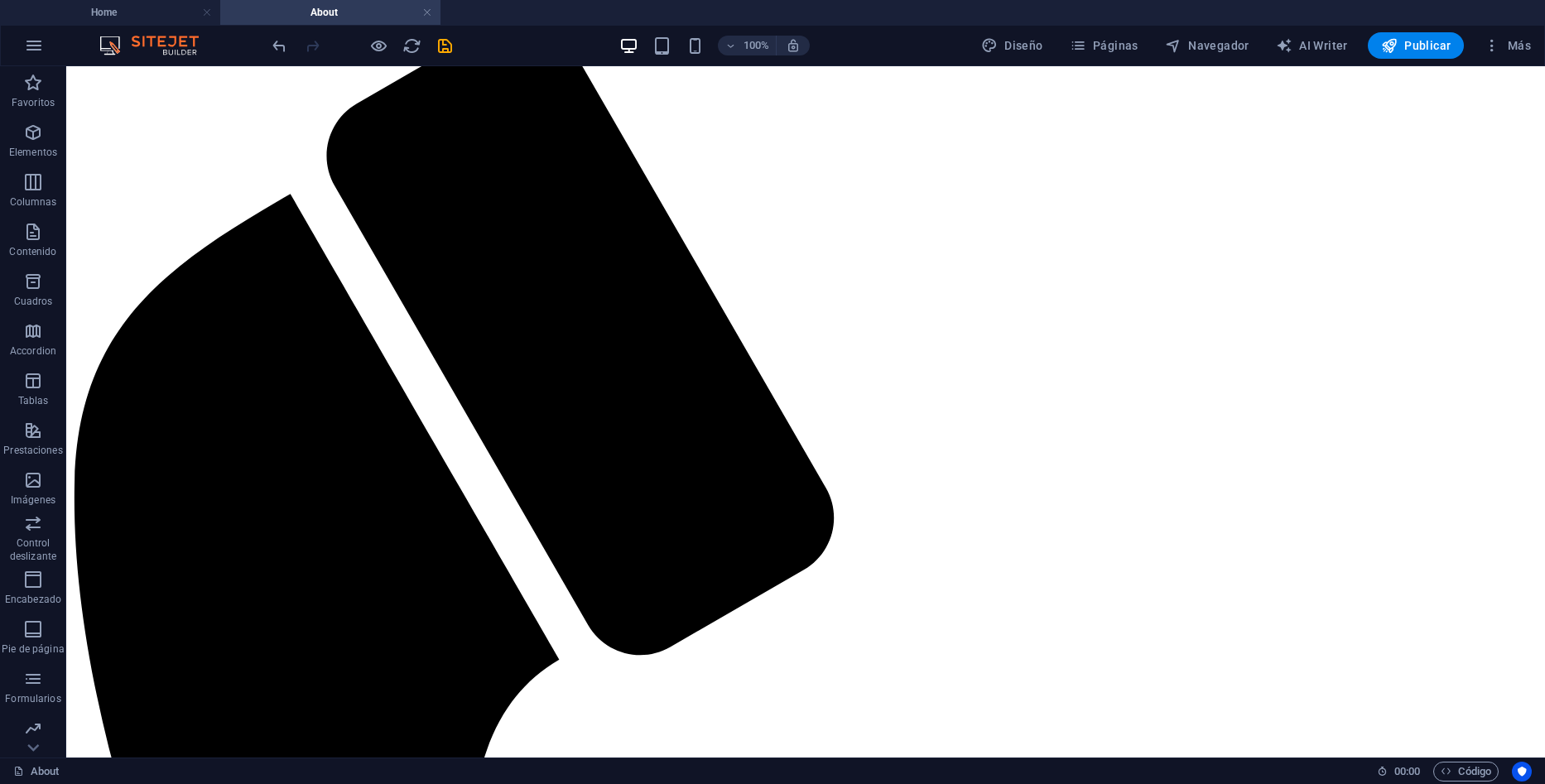 drag, startPoint x: 1195, startPoint y: 398, endPoint x: 1201, endPoint y: 409, distance: 12.529964 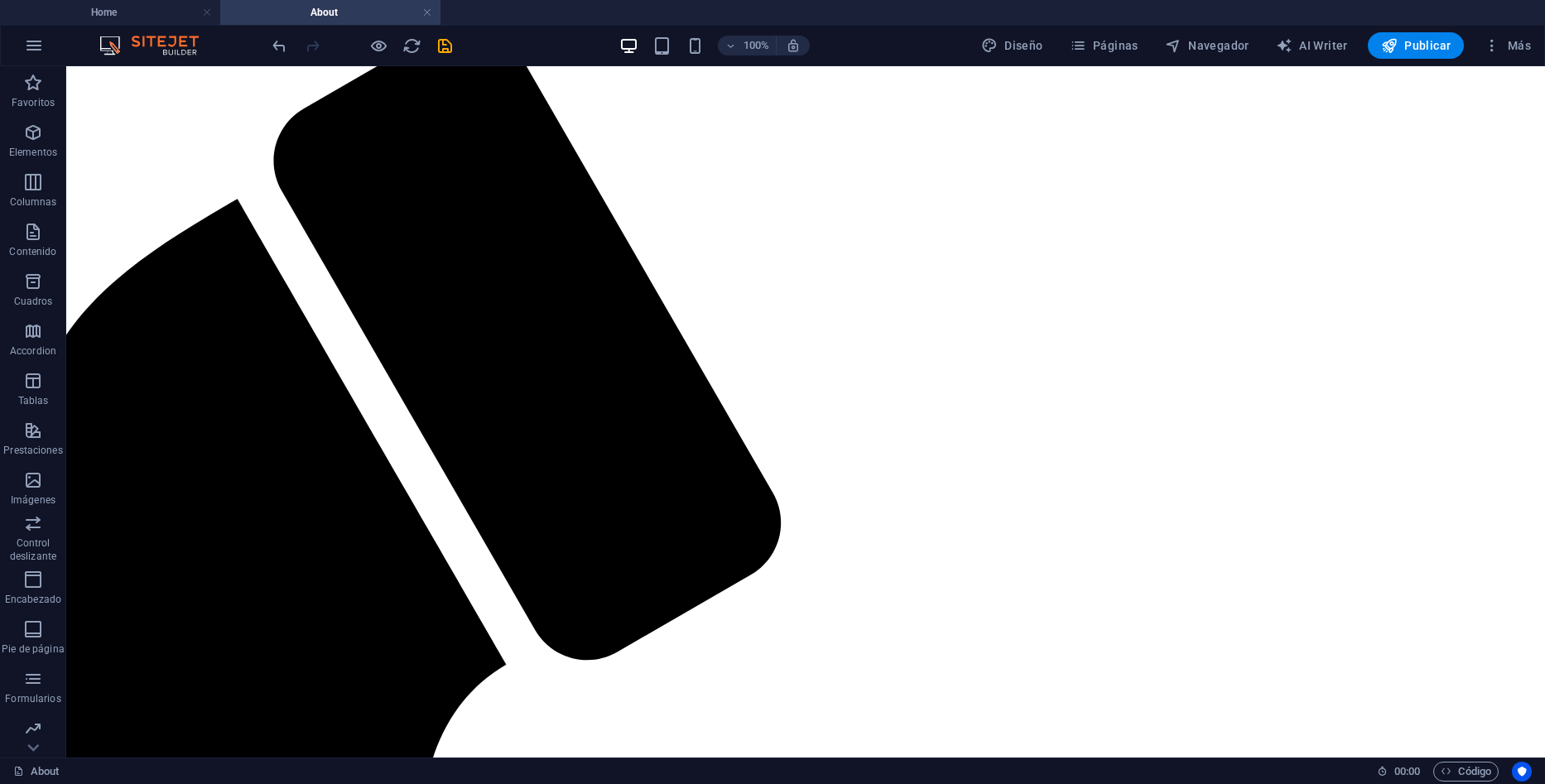 scroll, scrollTop: 248, scrollLeft: 53, axis: both 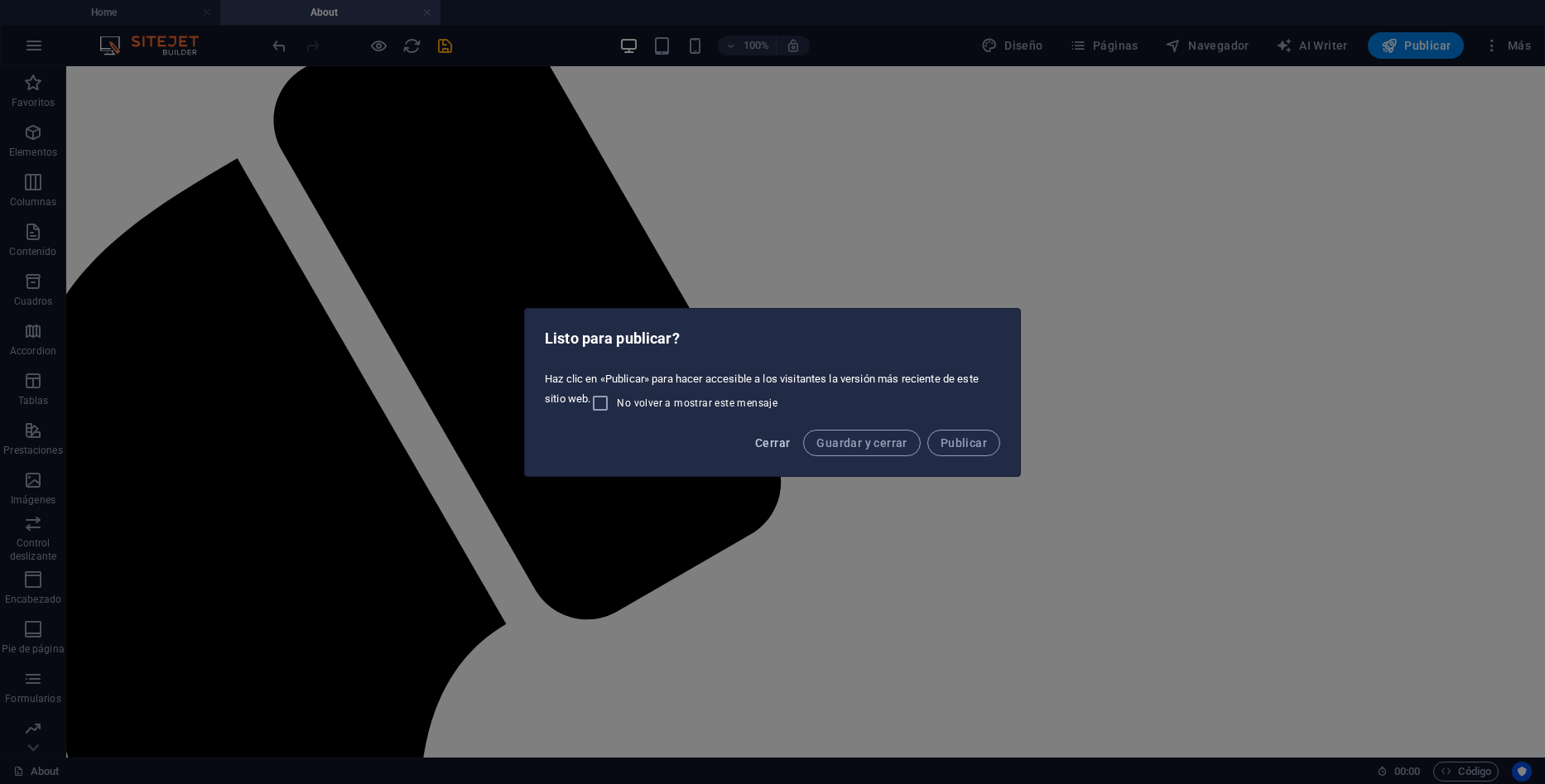 click on "Cerrar" at bounding box center [772, 443] 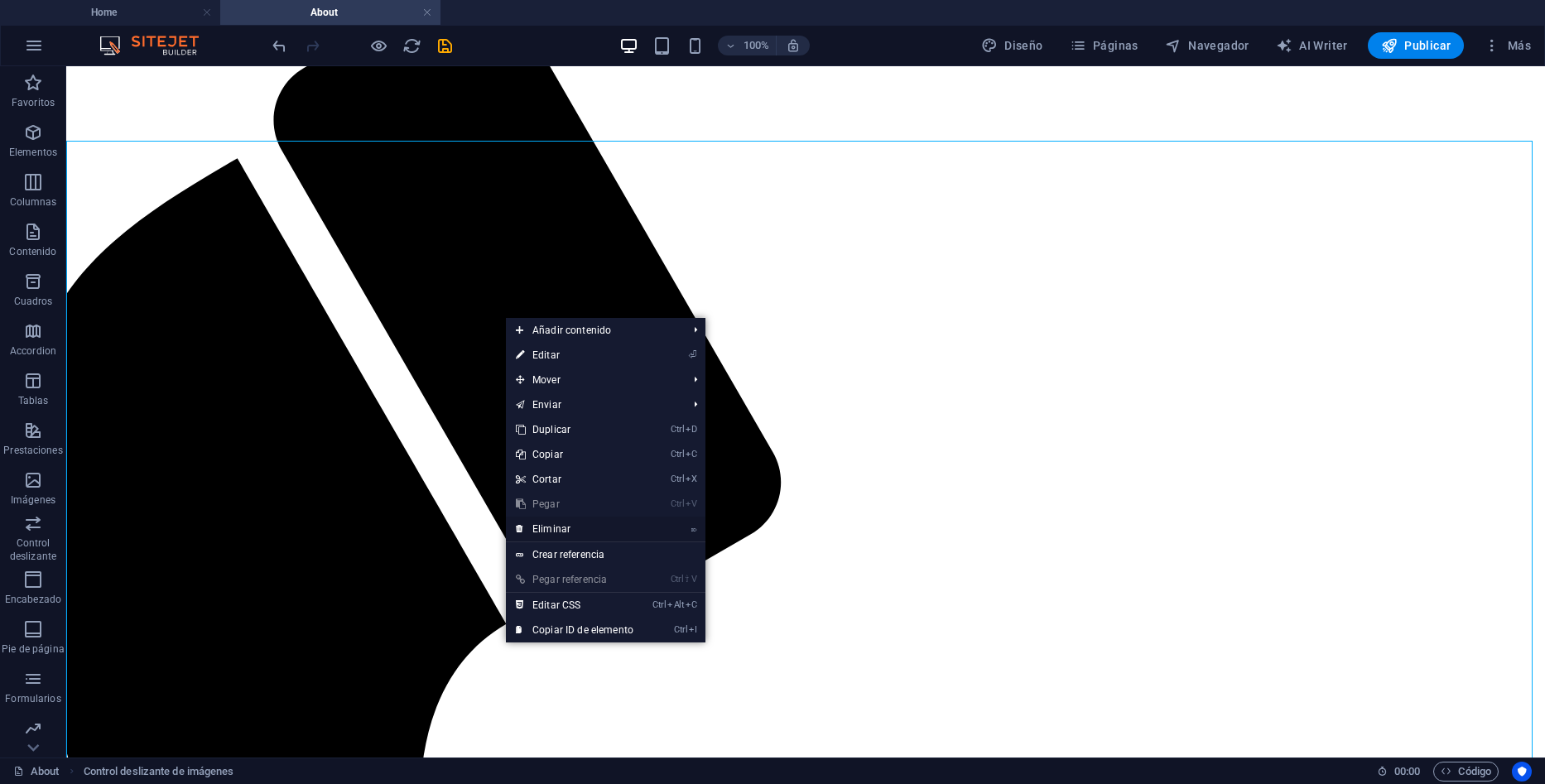 click on "⌦  Eliminar" at bounding box center [575, 529] 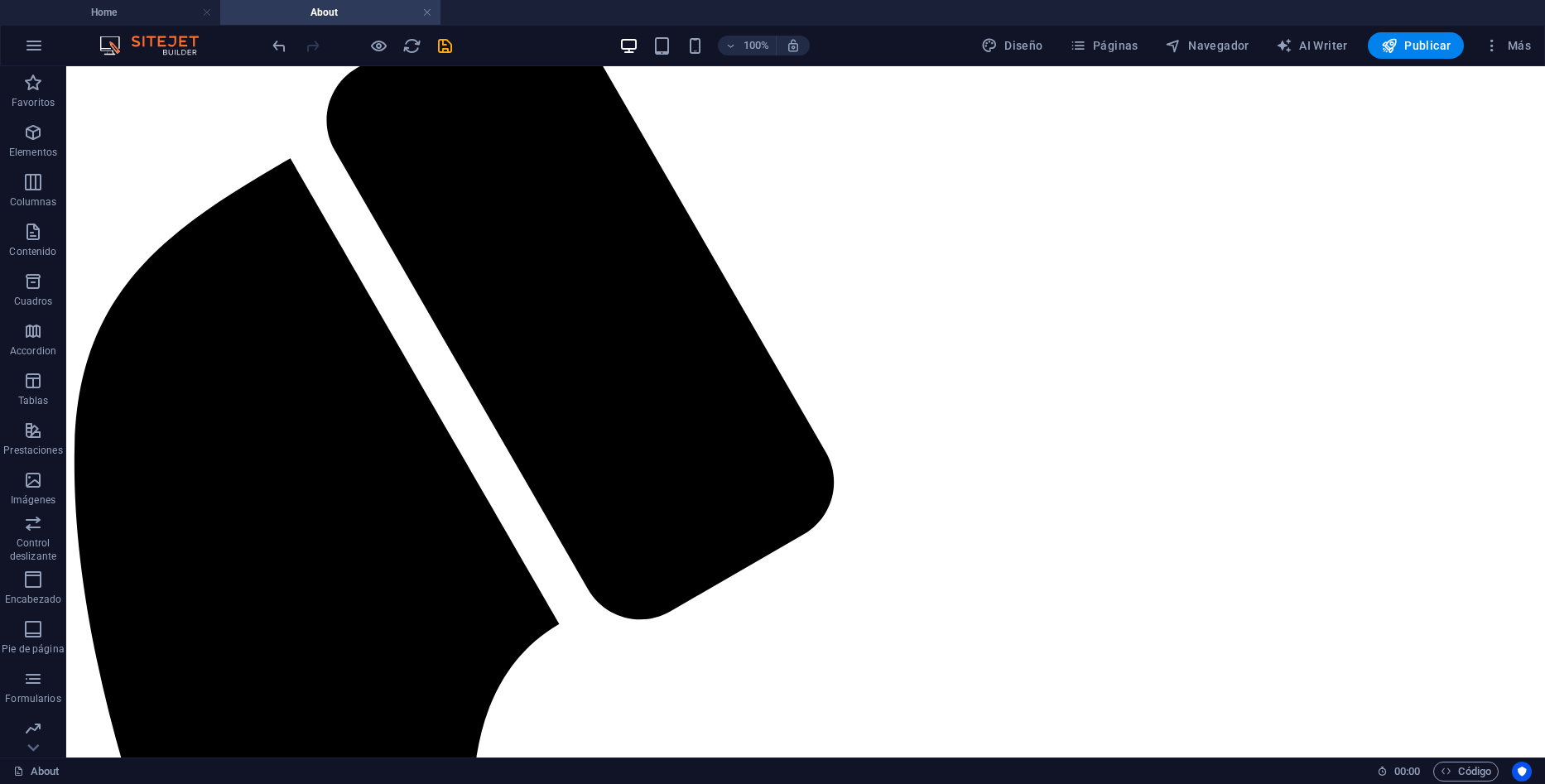 scroll, scrollTop: 0, scrollLeft: 0, axis: both 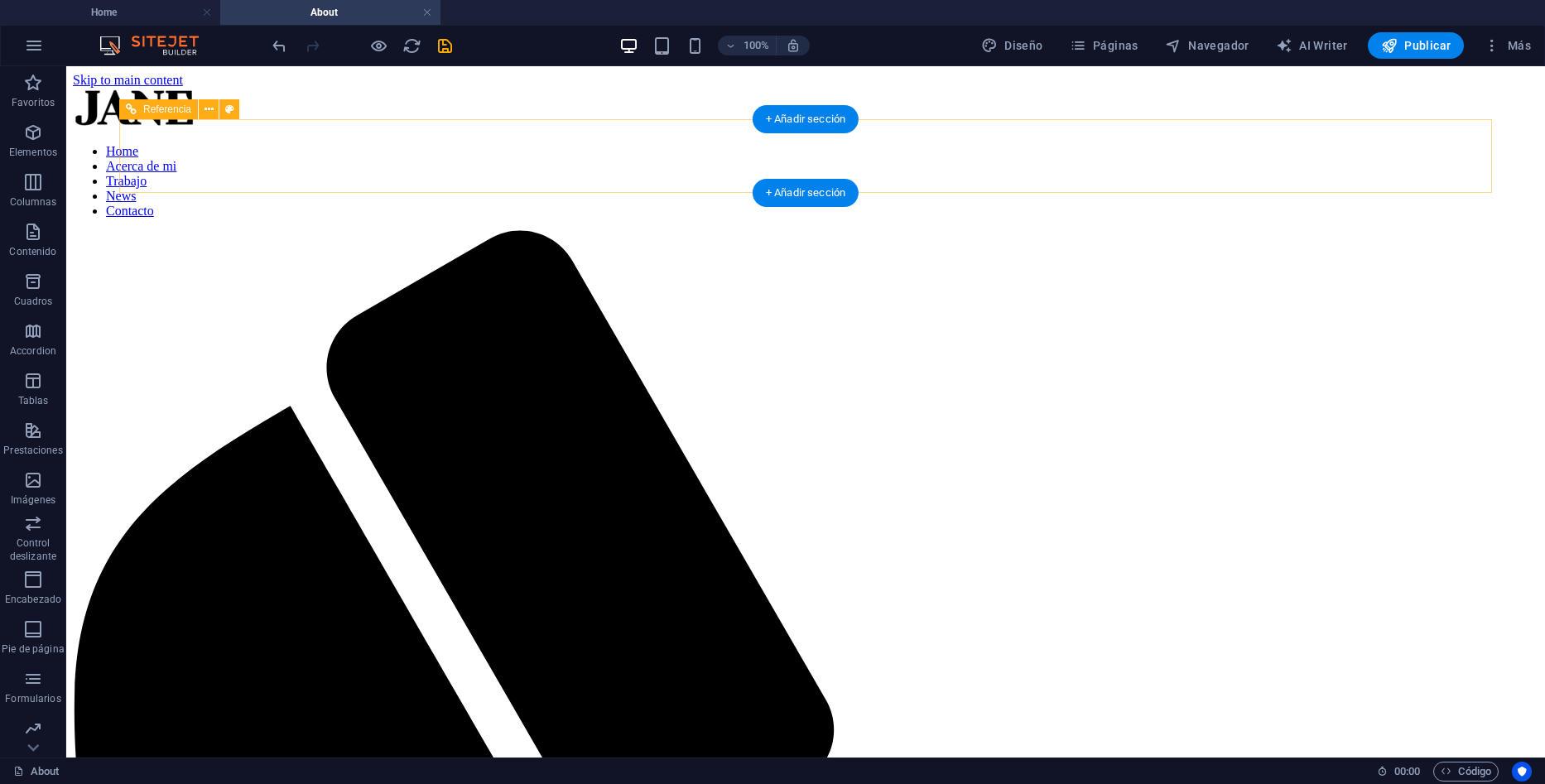 click on "Home Acerca de mi Trabajo News Contacto" at bounding box center [806, 181] 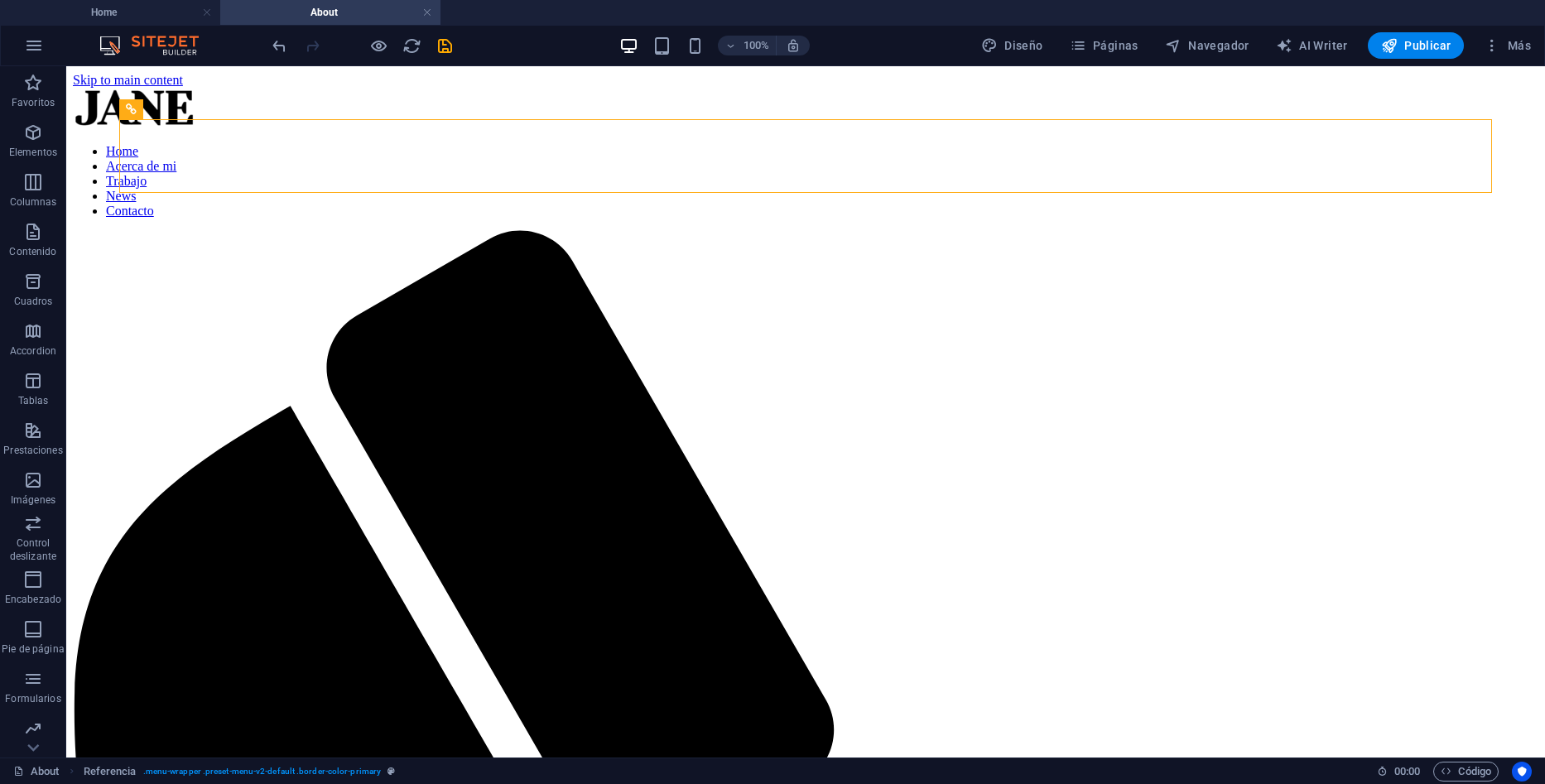 drag, startPoint x: 899, startPoint y: 466, endPoint x: 588, endPoint y: 546, distance: 321.12459 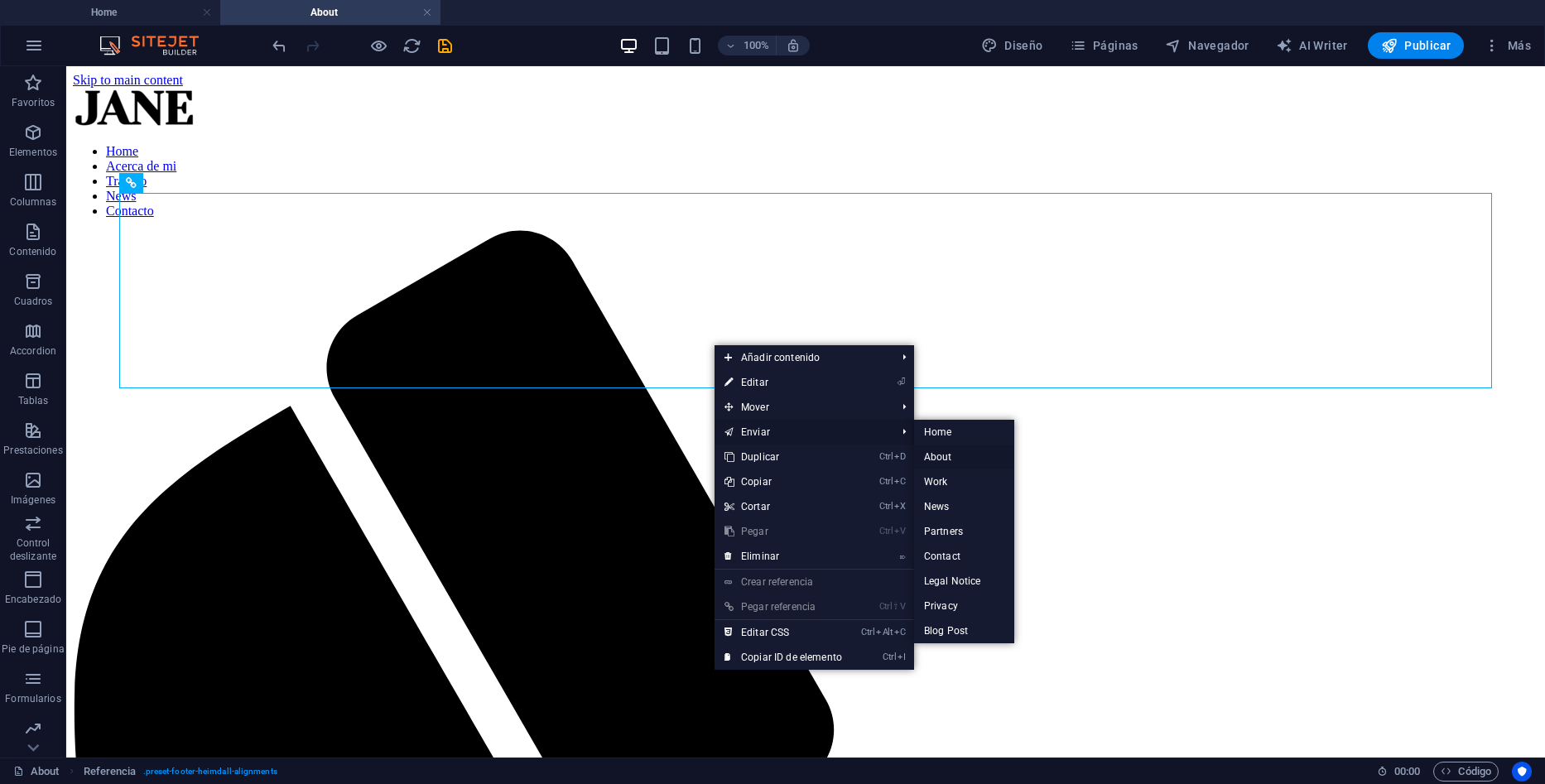 click on "About" at bounding box center [964, 457] 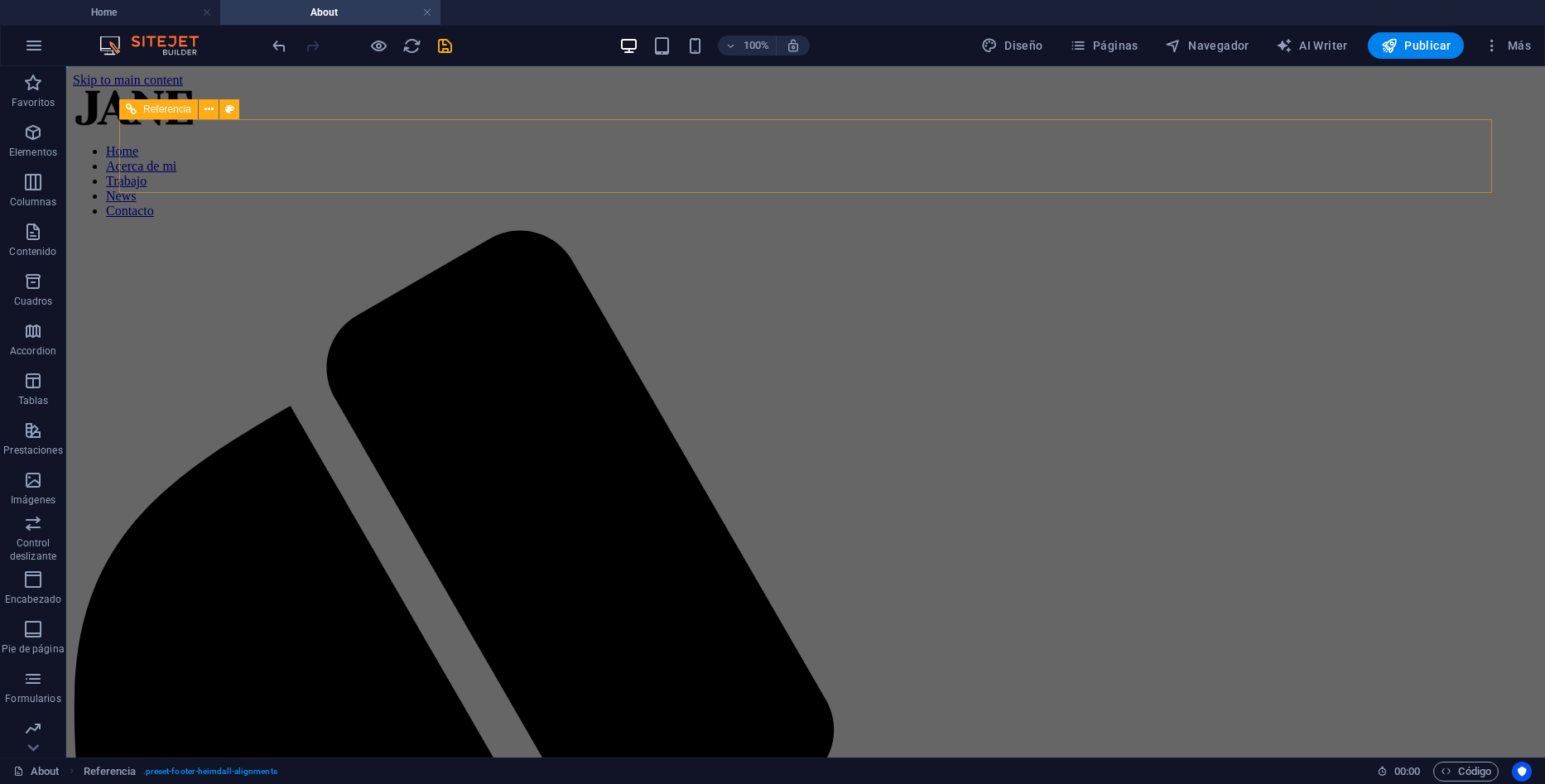 click on "Home Acerca de mi Trabajo News Contacto" at bounding box center (806, 181) 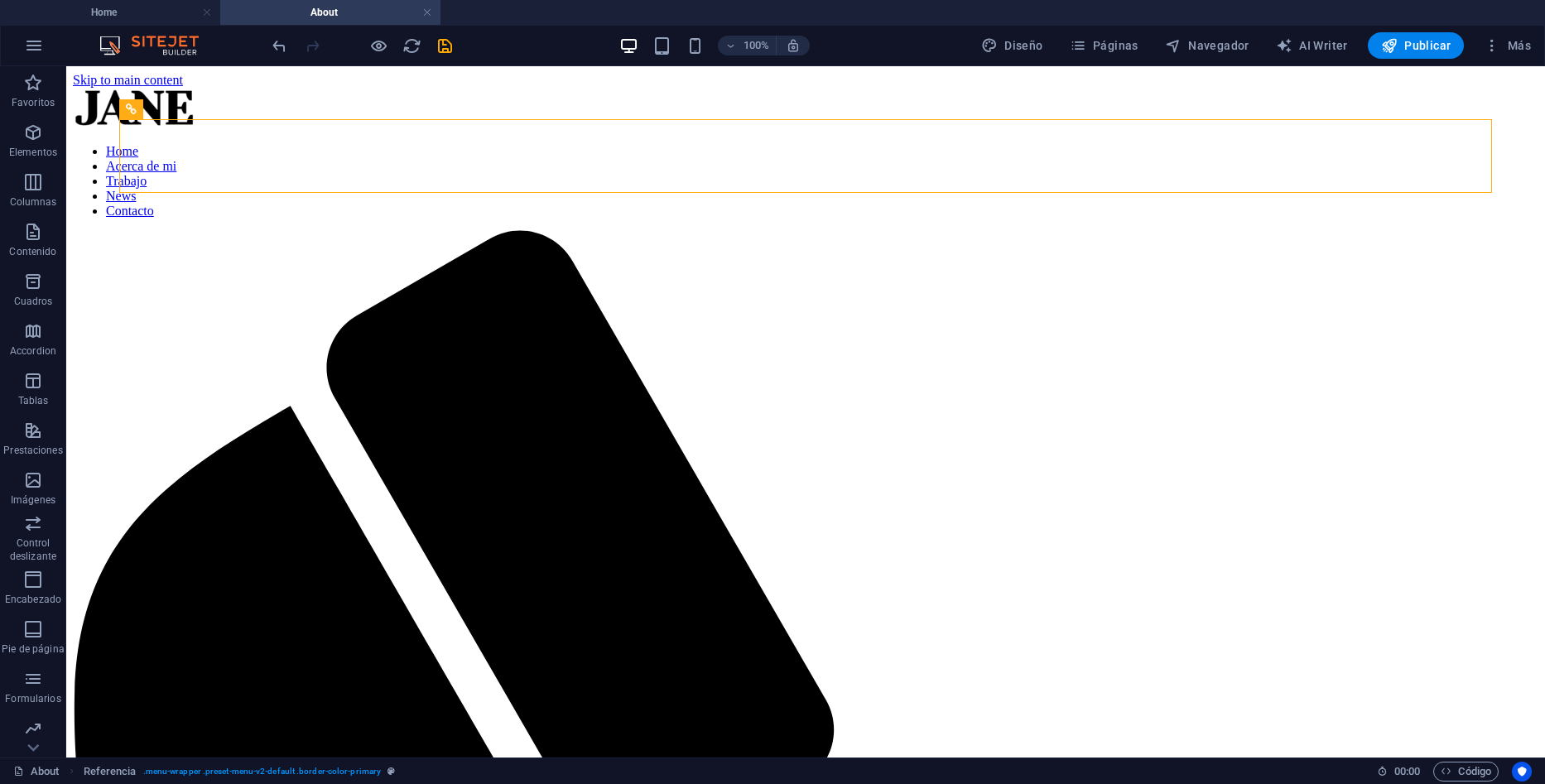 drag, startPoint x: 975, startPoint y: 281, endPoint x: 674, endPoint y: 407, distance: 326.30814 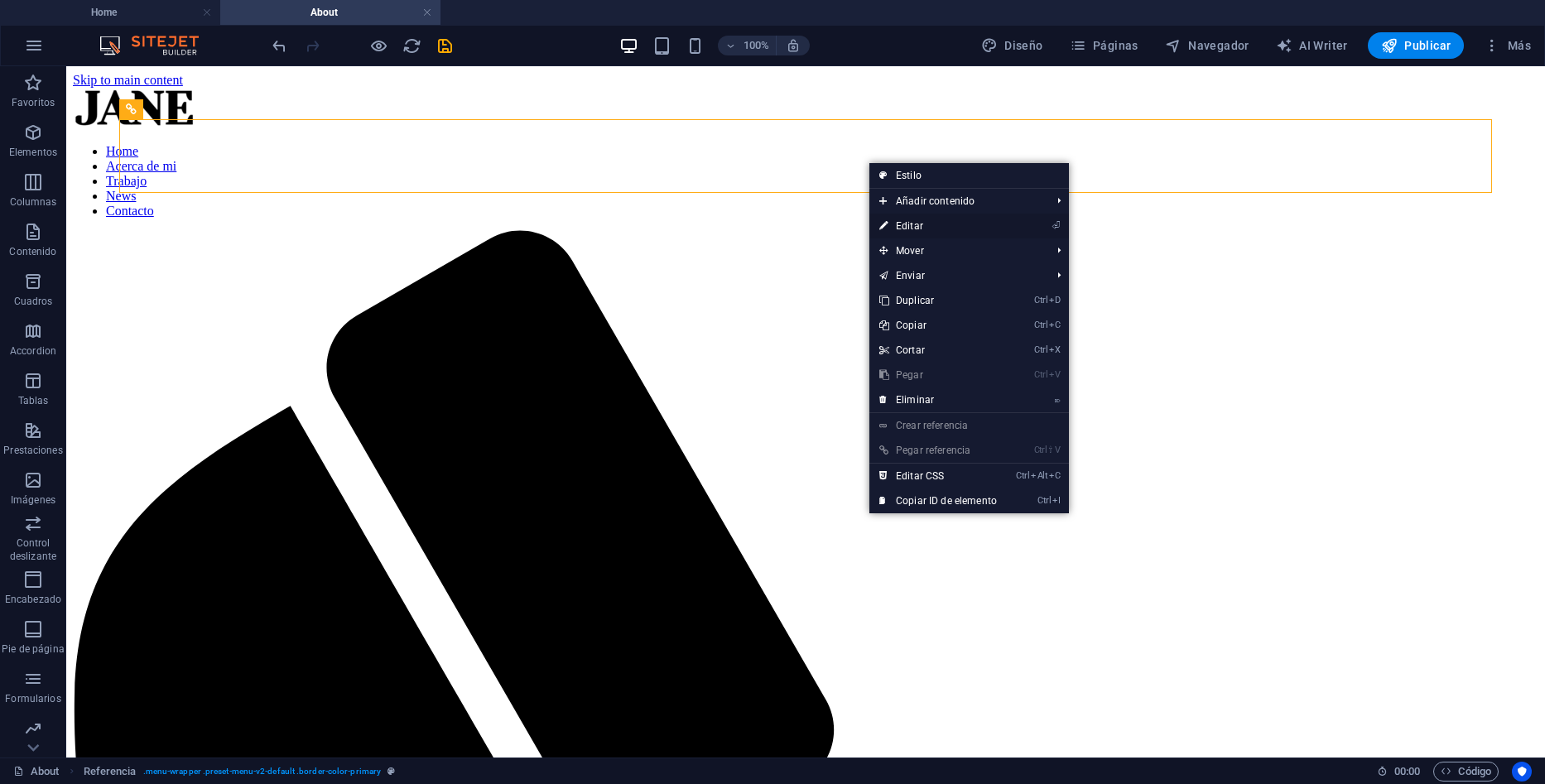 drag, startPoint x: 1005, startPoint y: 224, endPoint x: 513, endPoint y: 158, distance: 496.407 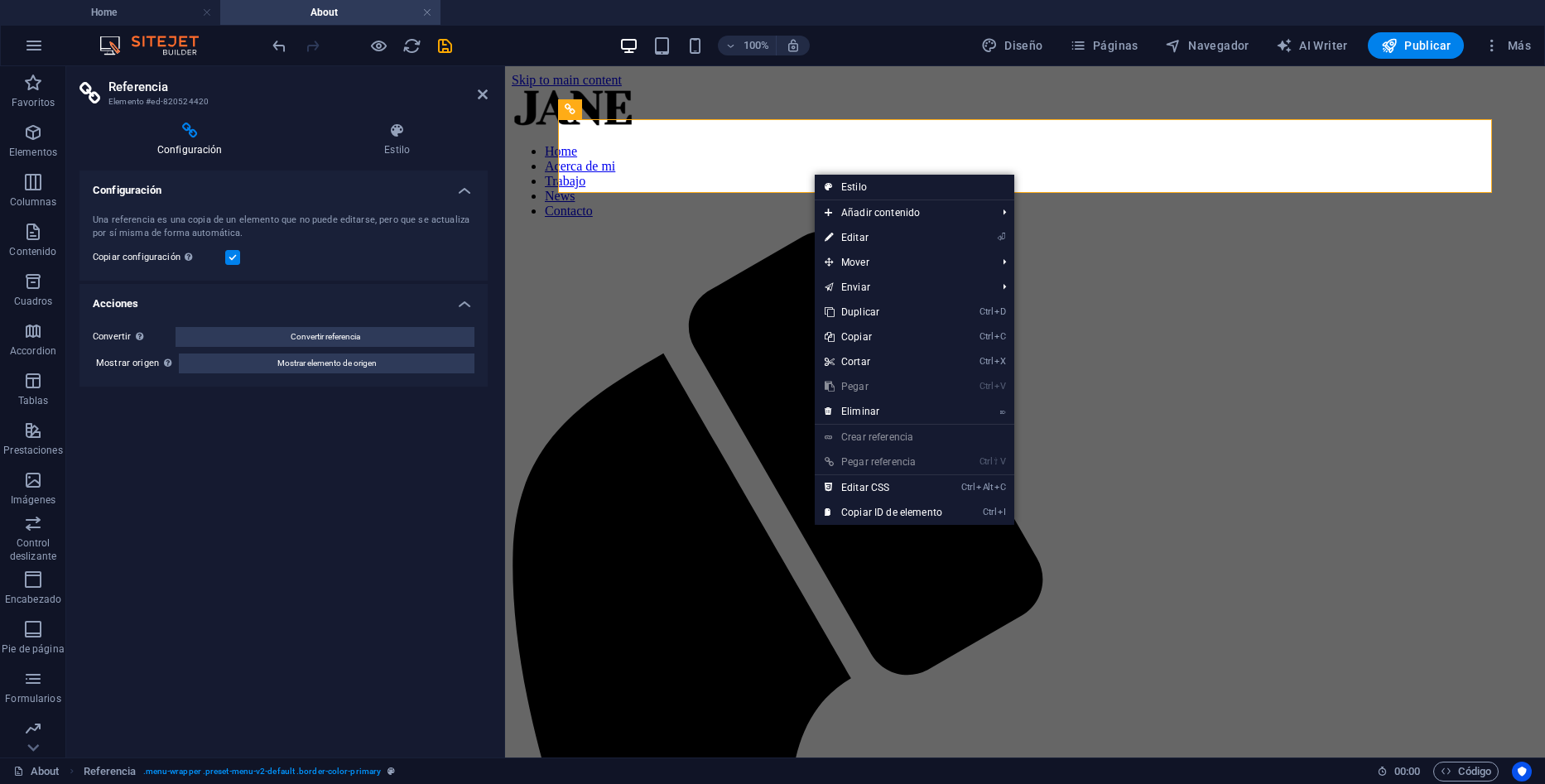 drag, startPoint x: 614, startPoint y: 326, endPoint x: 597, endPoint y: 194, distance: 133.09019 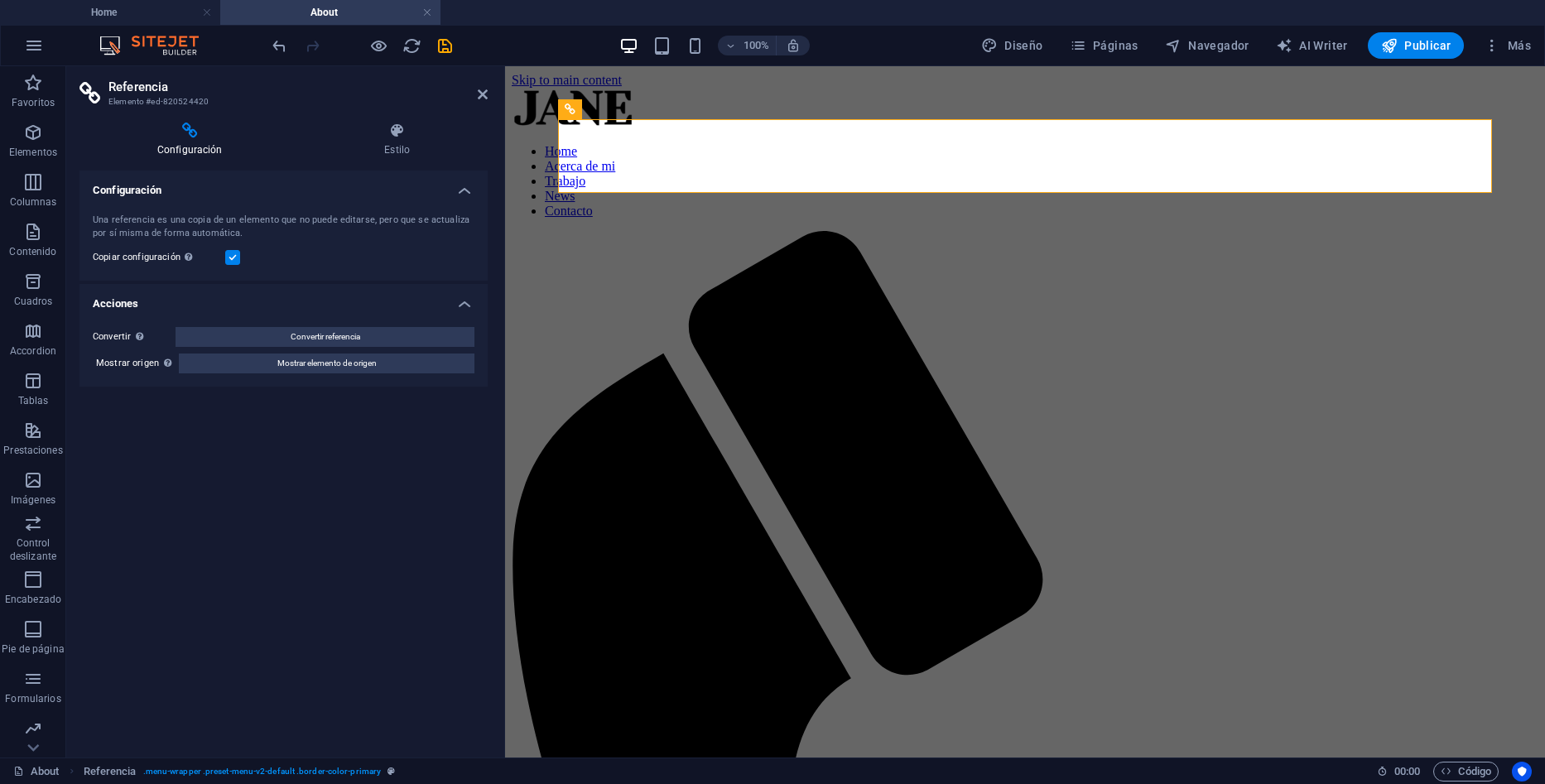 click on "Referencia Elemento #ed-820524420" at bounding box center (283, 88) 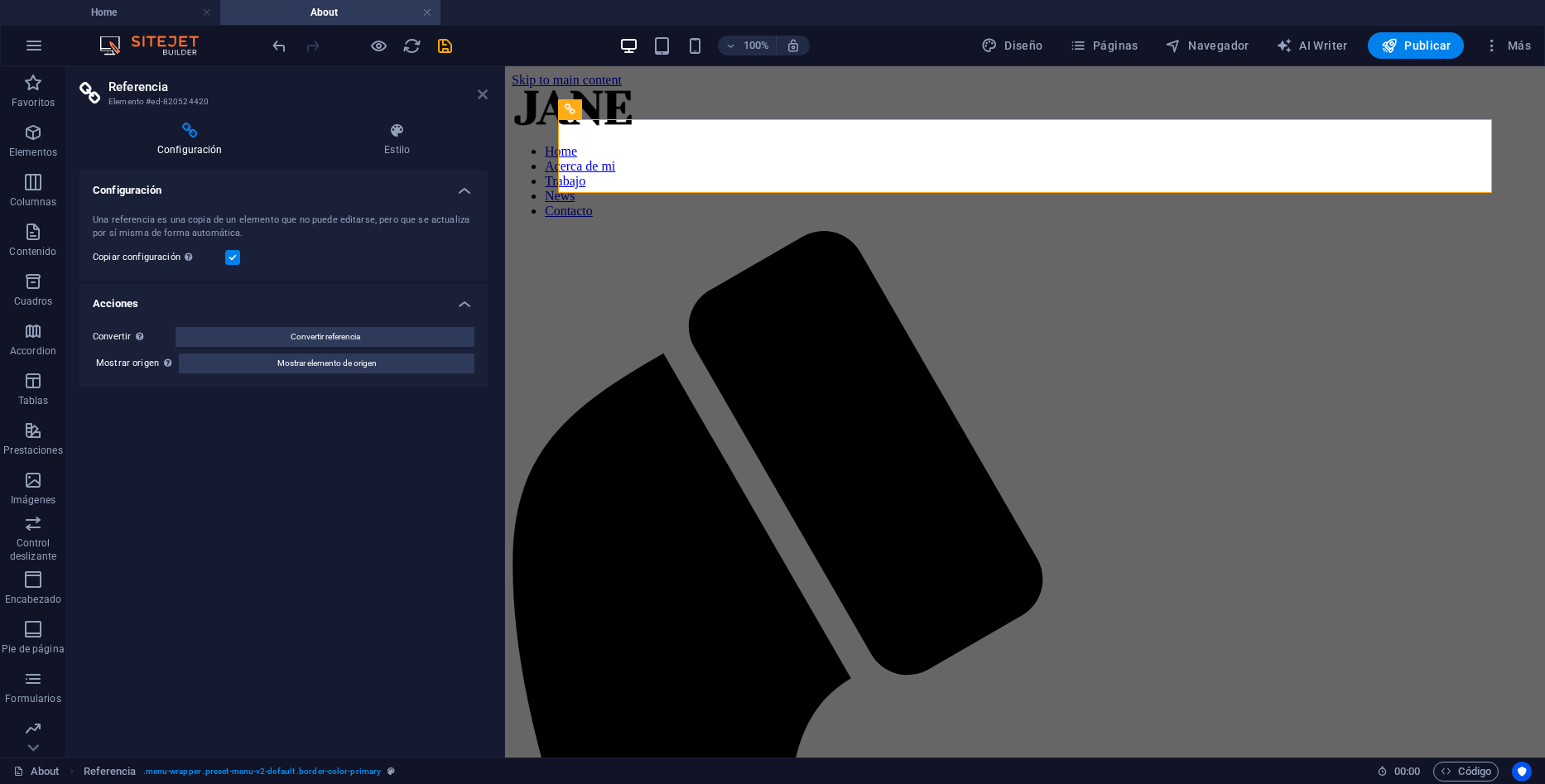 click at bounding box center (483, 94) 